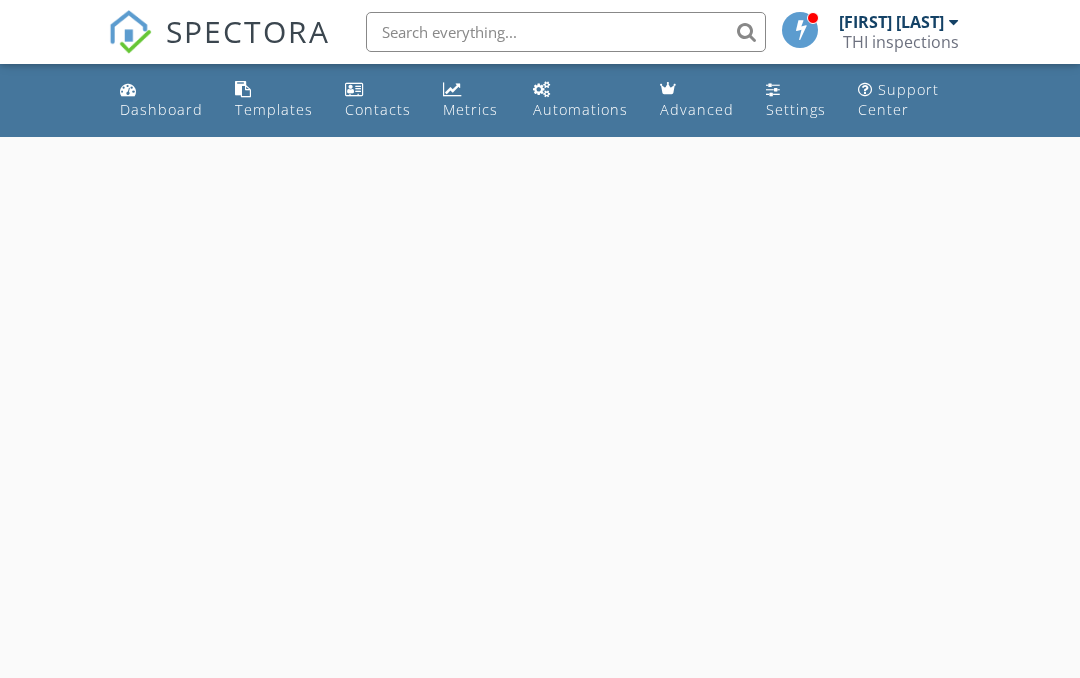 scroll, scrollTop: 0, scrollLeft: 0, axis: both 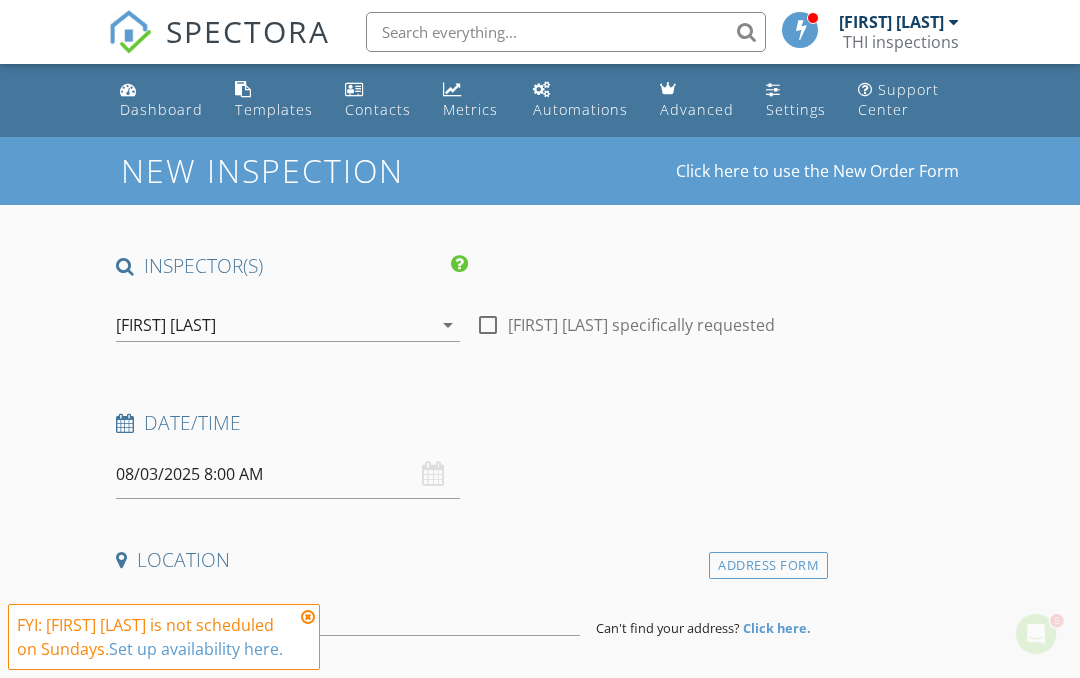 click on "08/03/2025 8:00 AM" at bounding box center (288, 474) 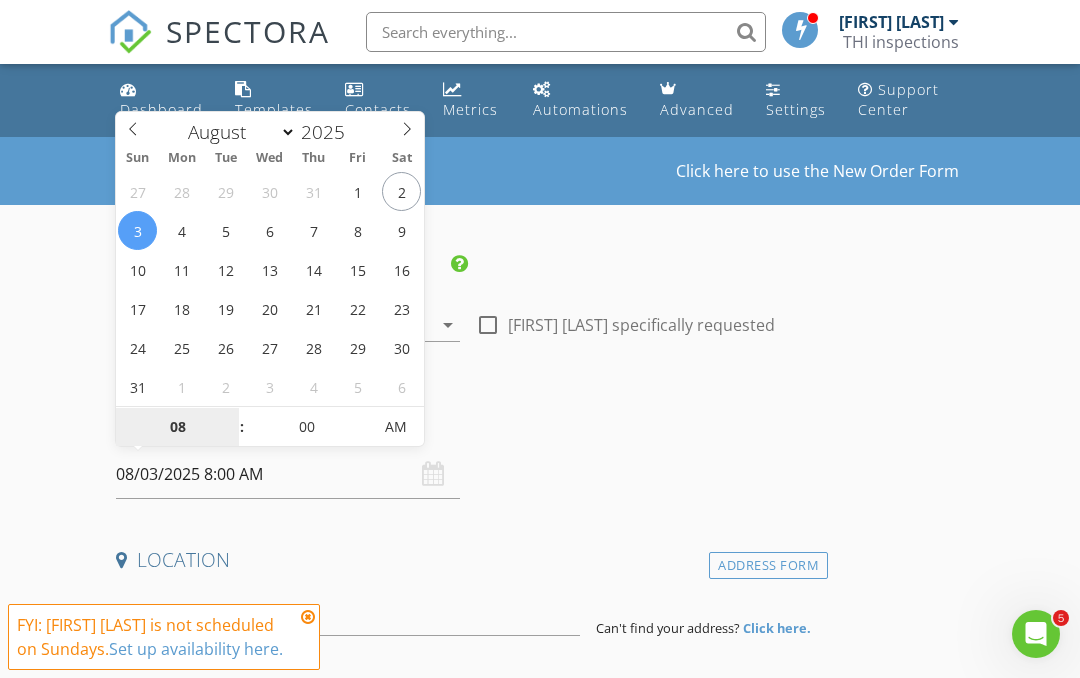 type on "08/06/2025 8:00 AM" 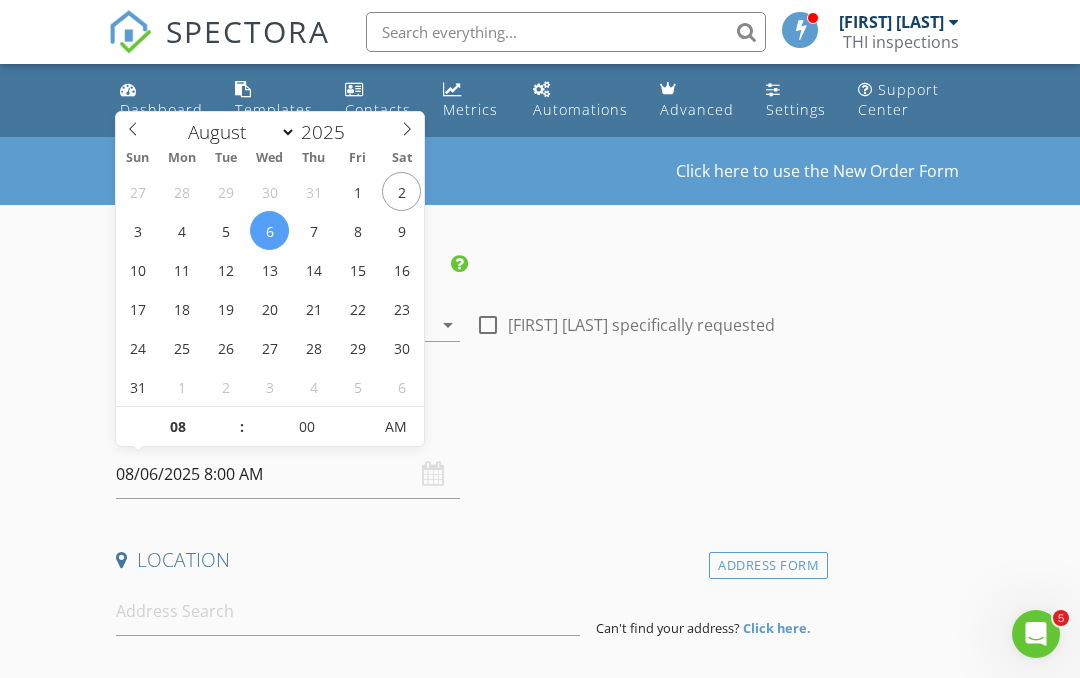 click on "08/06/2025 8:00 AM" at bounding box center (288, 474) 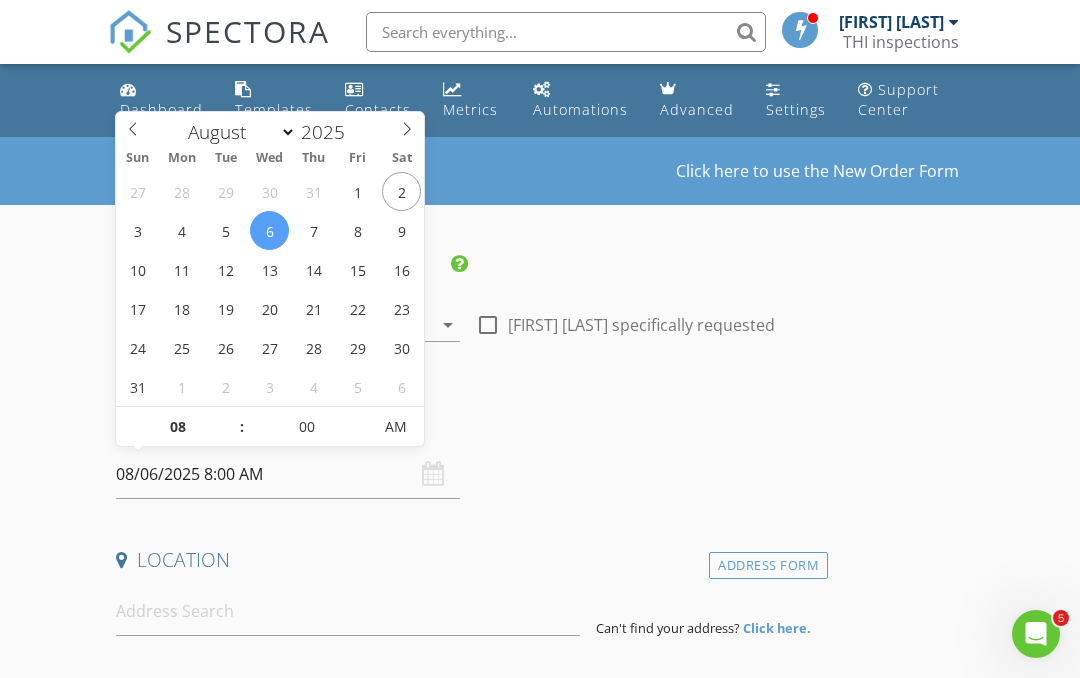 click on "08/06/2025 8:00 AM" at bounding box center [288, 474] 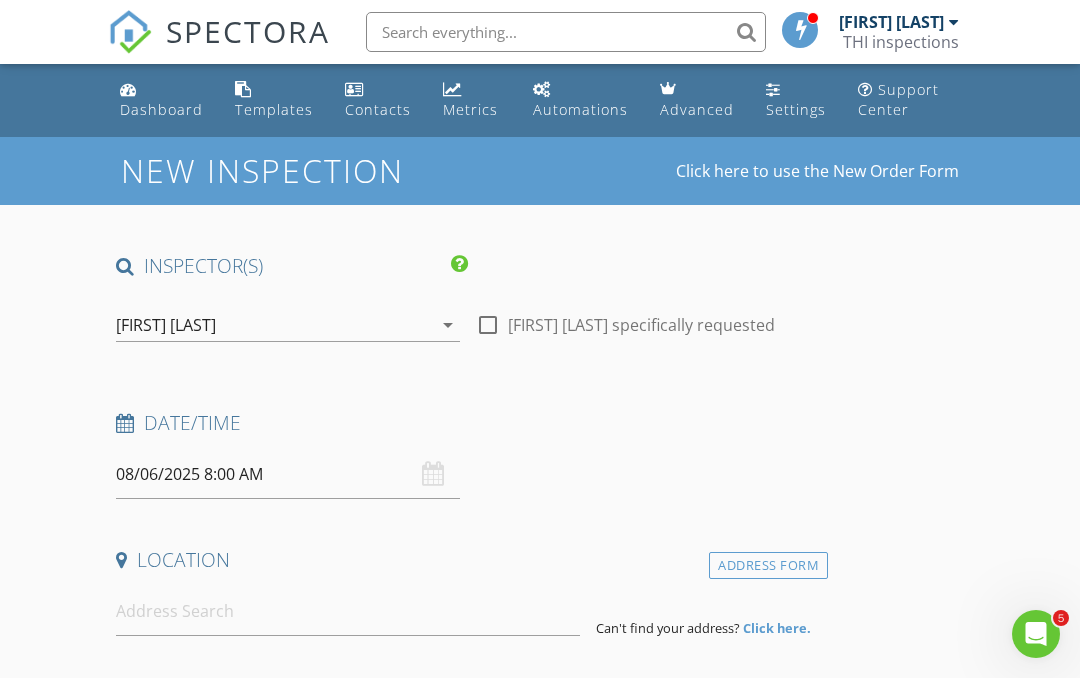 click on "New Inspection
Click here to use the New Order Form
INSPECTOR(S)
check_box   Greg Schorpp   PRIMARY   Greg Schorpp arrow_drop_down   check_box_outline_blank Greg Schorpp specifically requested
Date/Time
08/06/2025 8:00 AM
Location
Address Form       Can't find your address?   Click here.
client
check_box Enable Client CC email for this inspection   Client Search     check_box_outline_blank Client is a Company/Organization     First Name   Last Name   Email   CC Email   Phone           Notes   Private Notes
ADD ADDITIONAL client
SERVICES
check_box_outline_blank   New Service   check_box_outline_blank   New Service   Family discount check_box_outline_blank   New Service   check_box_outline_blank   Residential Inspection   check_box_outline_blank     arrow_drop_down" at bounding box center (540, 1653) 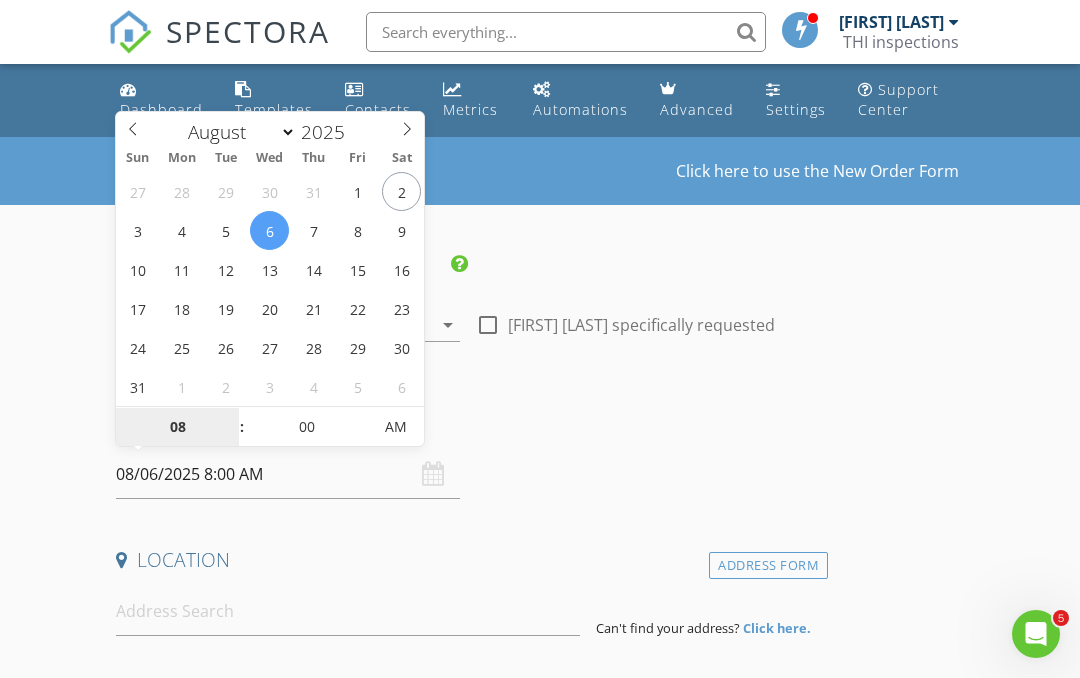 click on "08" at bounding box center [177, 428] 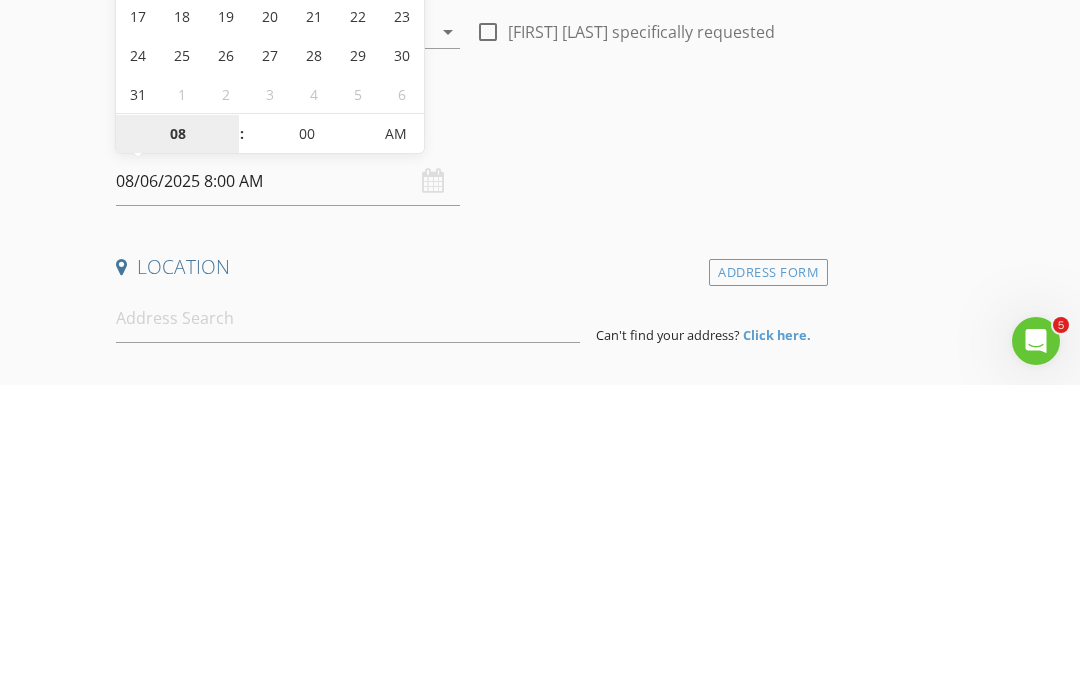 click on "08" at bounding box center [177, 428] 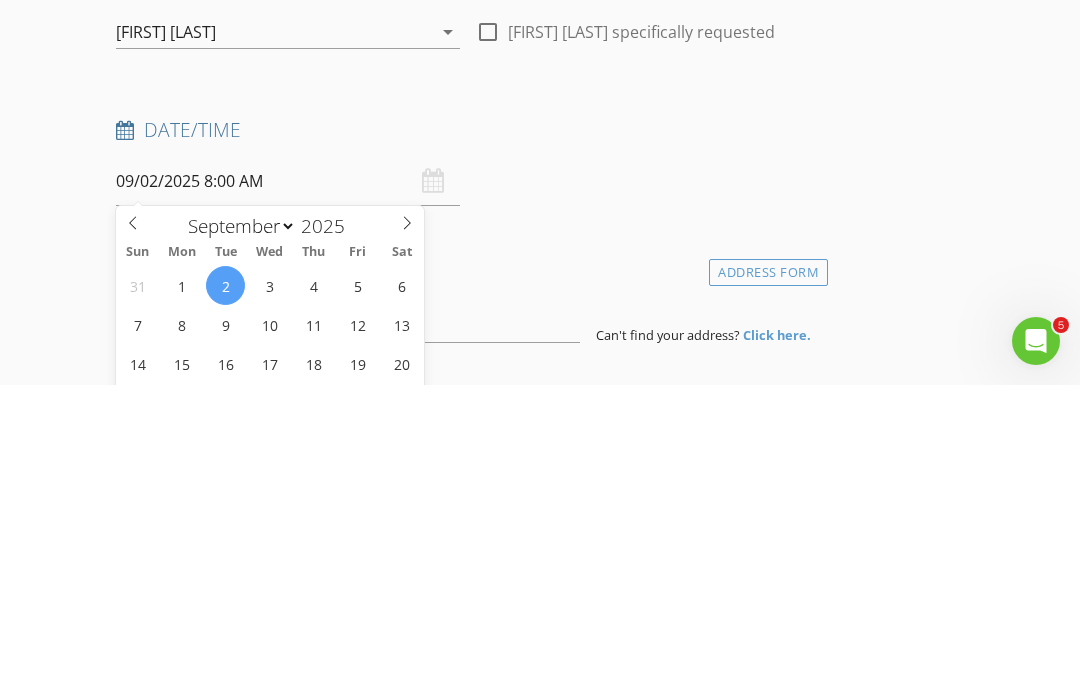 scroll, scrollTop: 293, scrollLeft: 0, axis: vertical 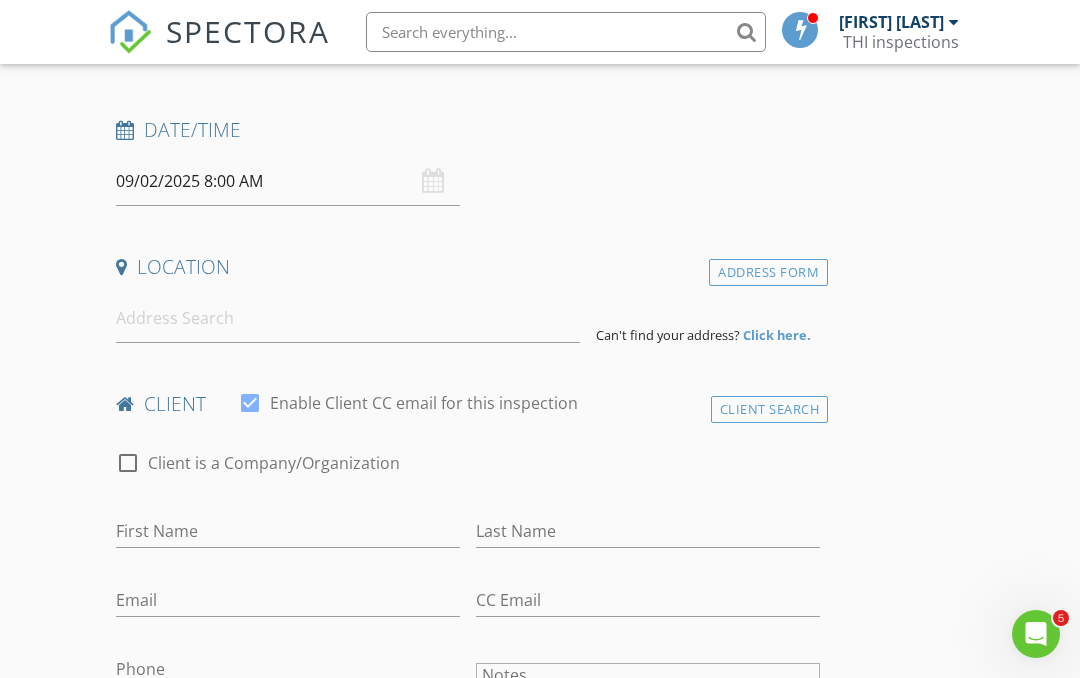 click on "09/02/2025 8:00 AM" at bounding box center (288, 181) 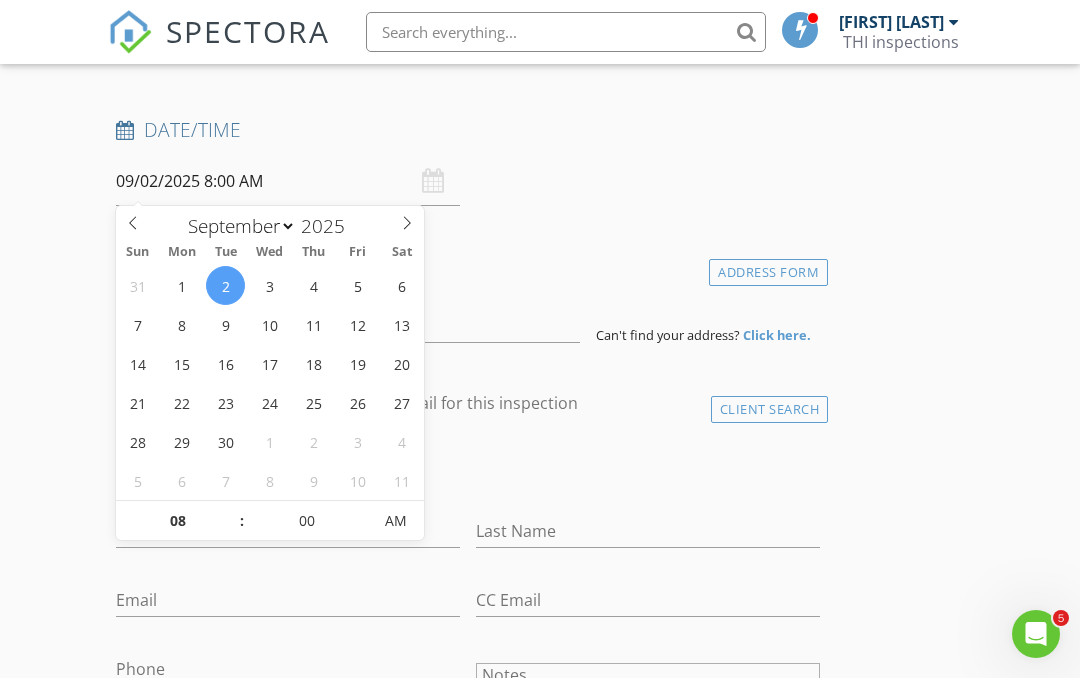 click on "09/02/2025 8:00 AM" at bounding box center (288, 181) 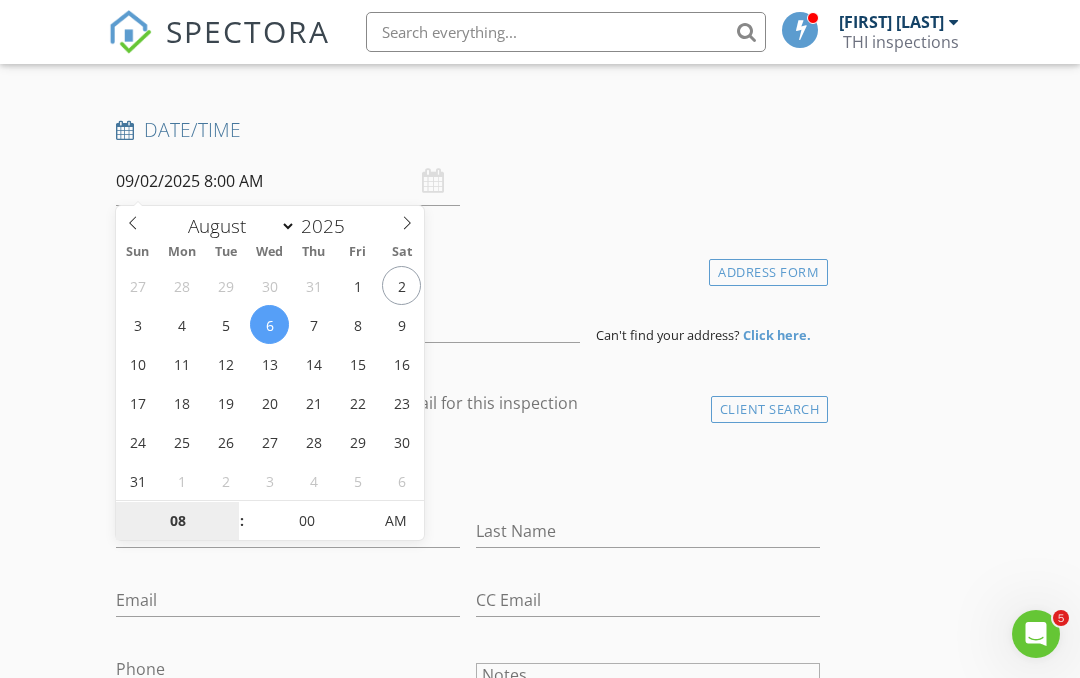 type on "08/06/2025 8:00 AM" 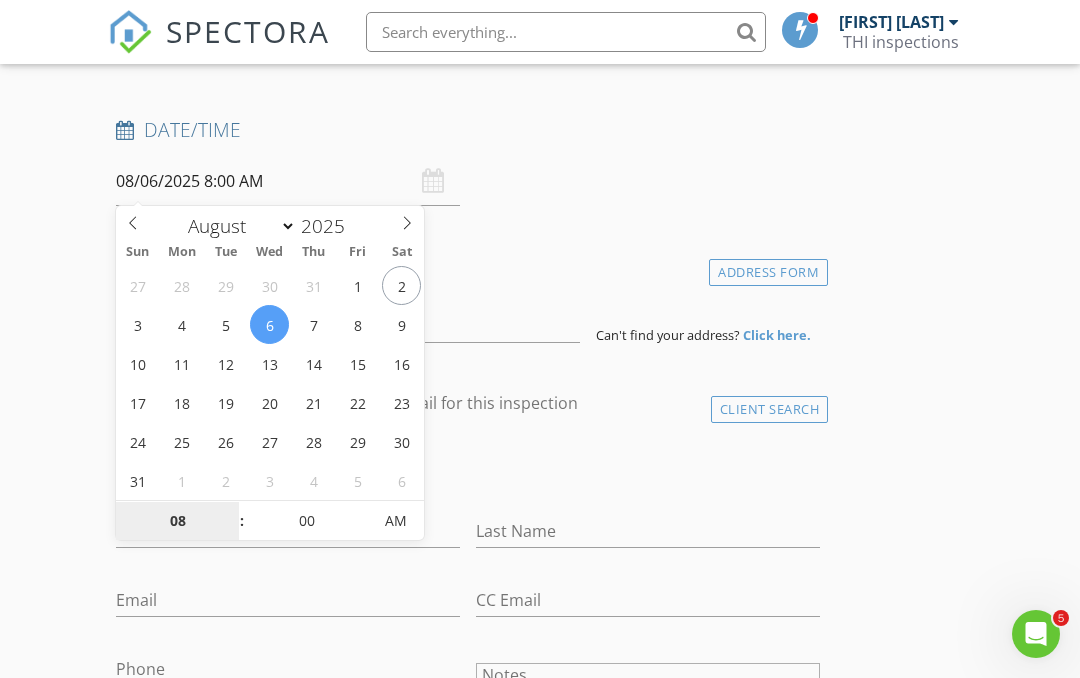 scroll, scrollTop: 292, scrollLeft: 0, axis: vertical 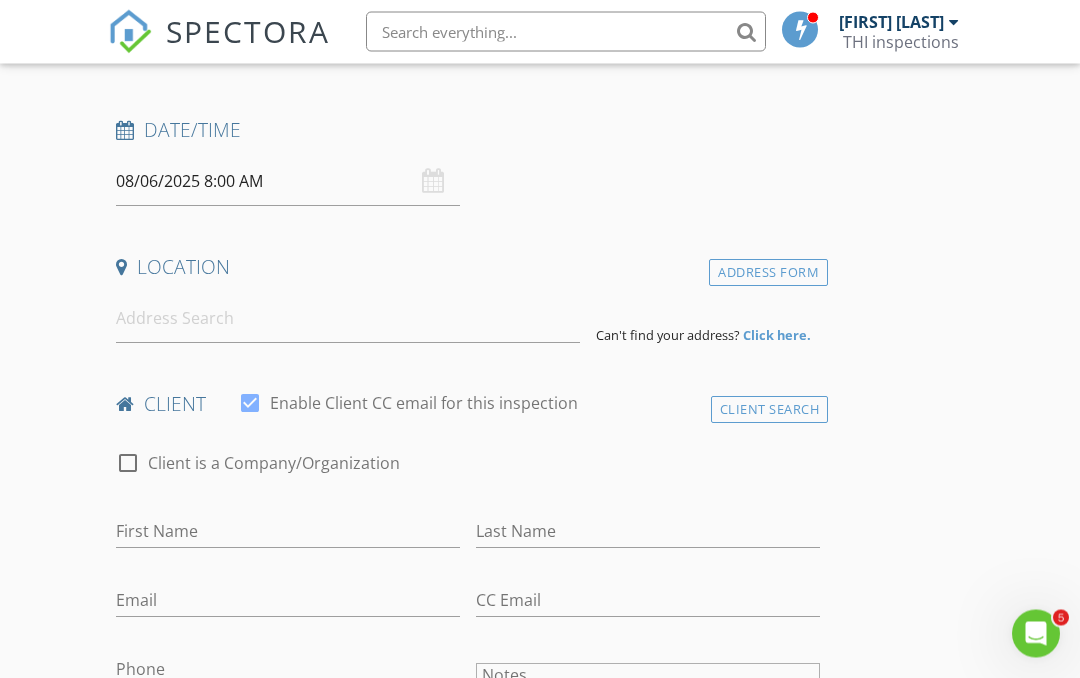 click on "New Inspection
Click here to use the New Order Form
INSPECTOR(S)
check_box   Greg Schorpp   PRIMARY   Greg Schorpp arrow_drop_down   check_box_outline_blank Greg Schorpp specifically requested
Date/Time
08/06/2025 8:00 AM
Location
Address Form       Can't find your address?   Click here.
client
check_box Enable Client CC email for this inspection   Client Search     check_box_outline_blank Client is a Company/Organization     First Name   Last Name   Email   CC Email   Phone           Notes   Private Notes
ADD ADDITIONAL client
SERVICES
check_box_outline_blank   New Service   check_box_outline_blank   New Service   Family discount check_box_outline_blank   New Service   check_box_outline_blank   Residential Inspection   check_box_outline_blank     arrow_drop_down" at bounding box center (540, 1361) 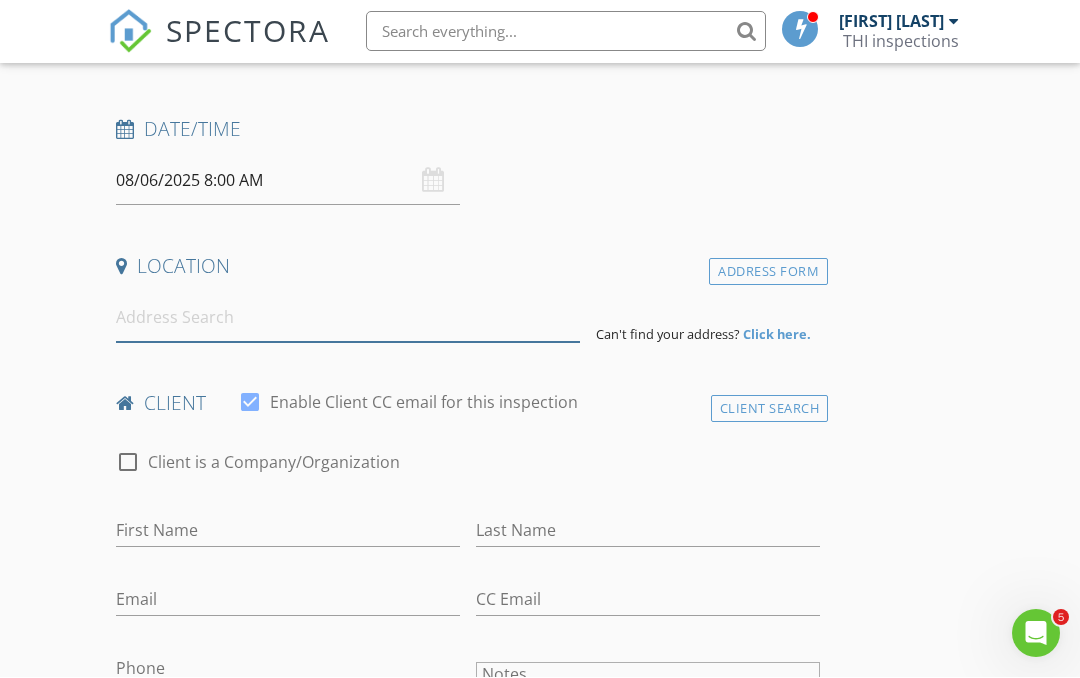 click at bounding box center [348, 318] 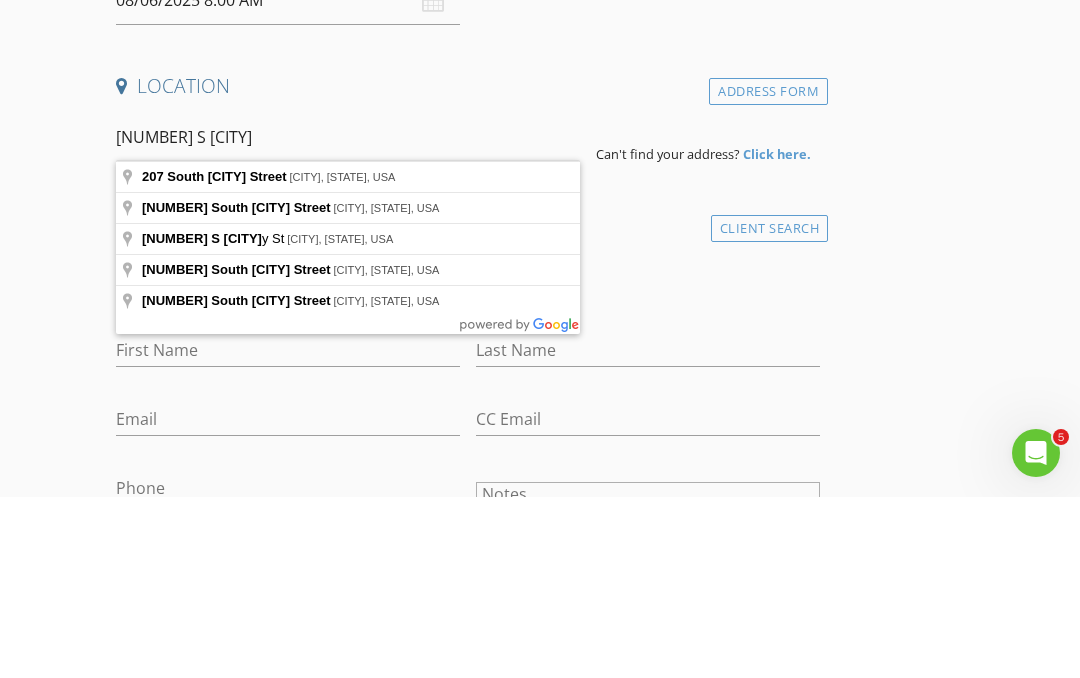type on "207 South Colby Street, Algona, IA, USA" 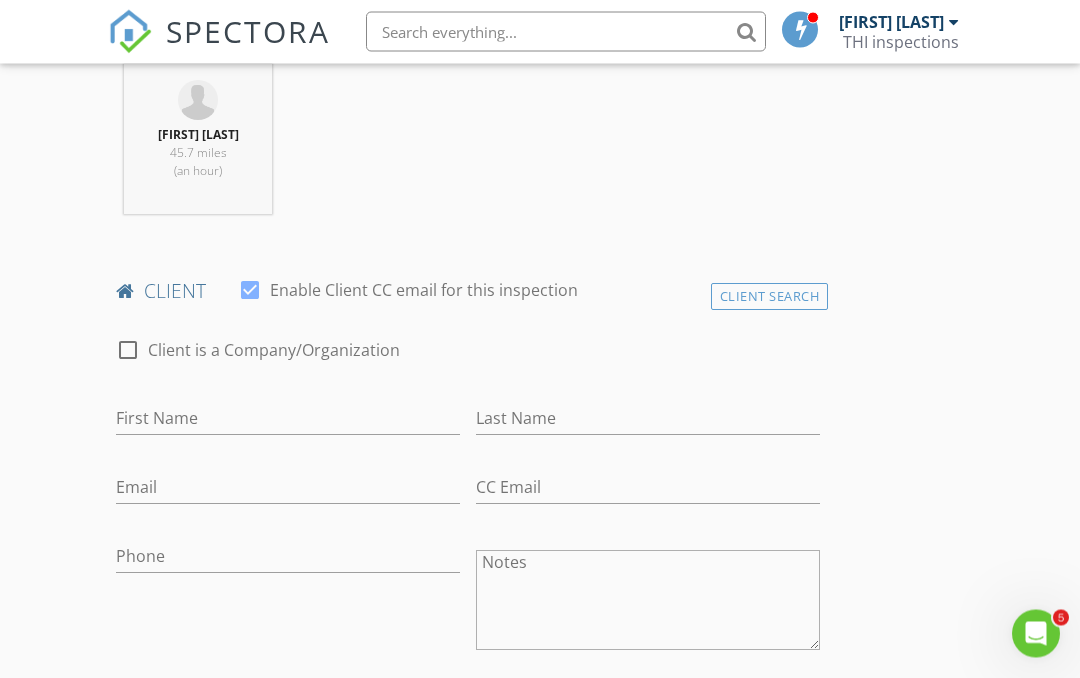 scroll, scrollTop: 815, scrollLeft: 0, axis: vertical 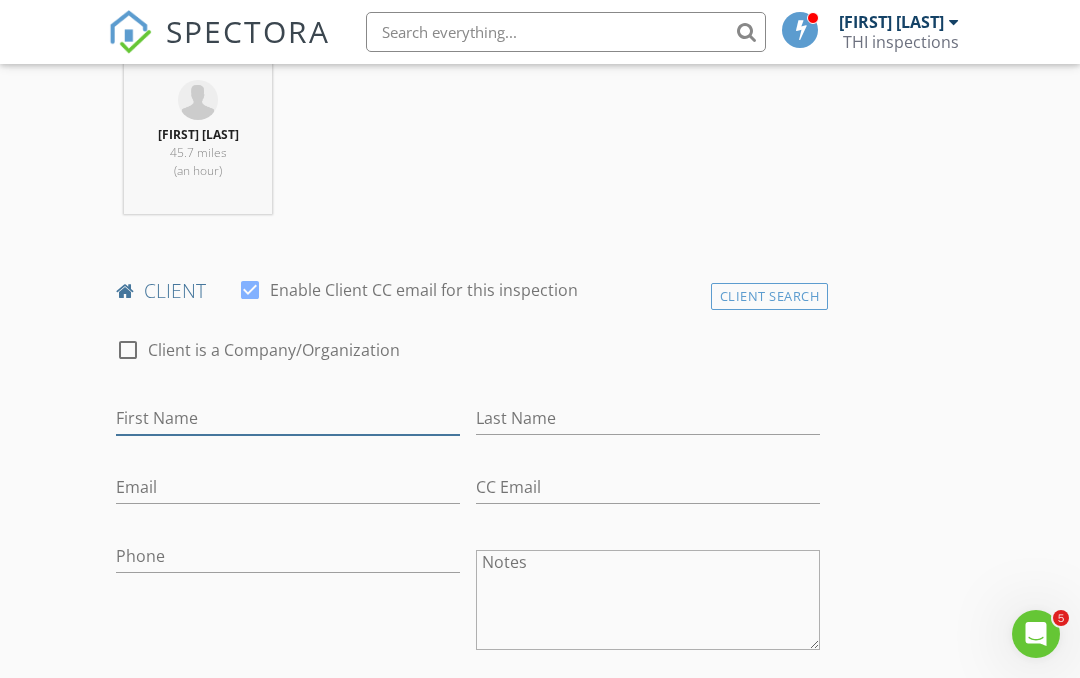click on "First Name" at bounding box center [288, 418] 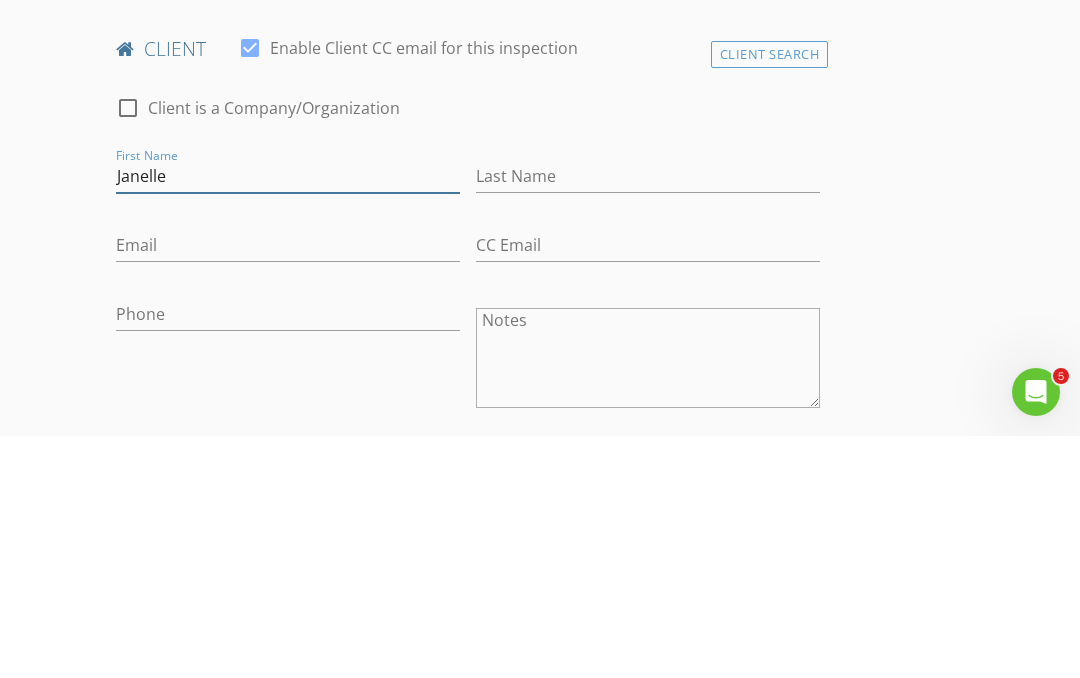 type on "Janelle" 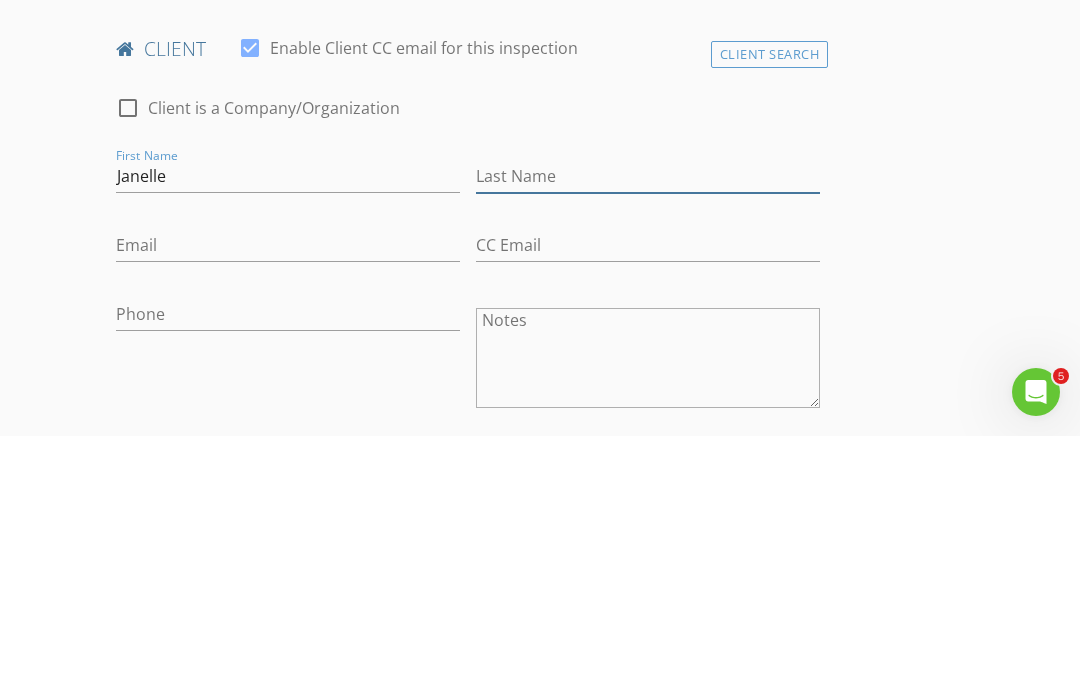 click on "Last Name" at bounding box center [648, 418] 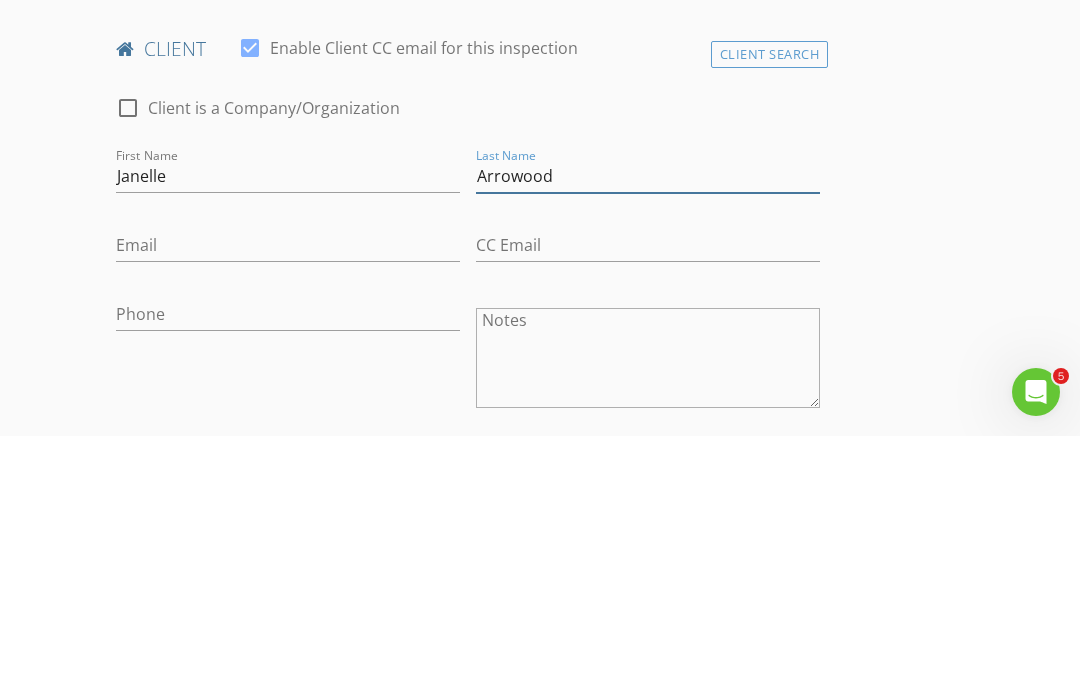 type on "Arrowood" 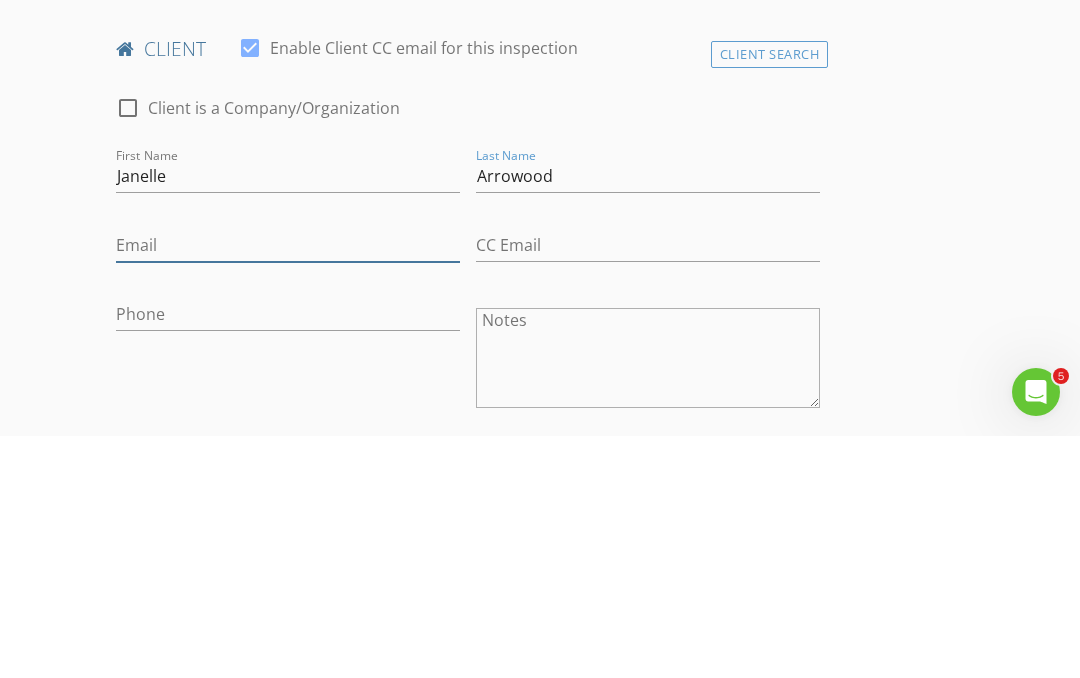 click on "Email" at bounding box center [288, 487] 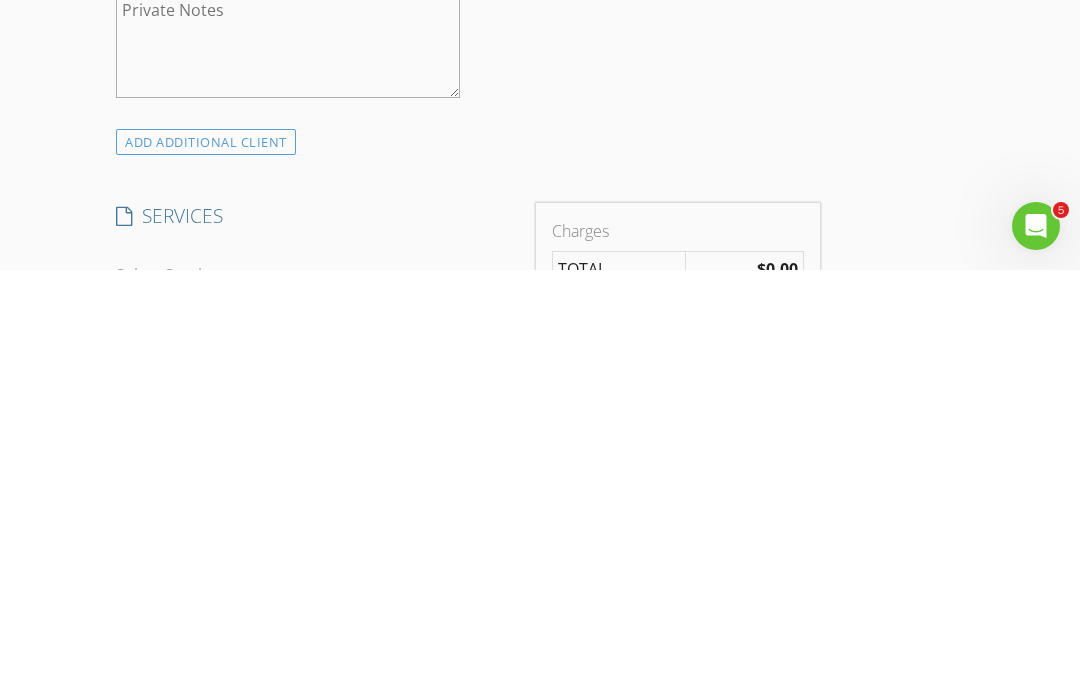 scroll, scrollTop: 1132, scrollLeft: 0, axis: vertical 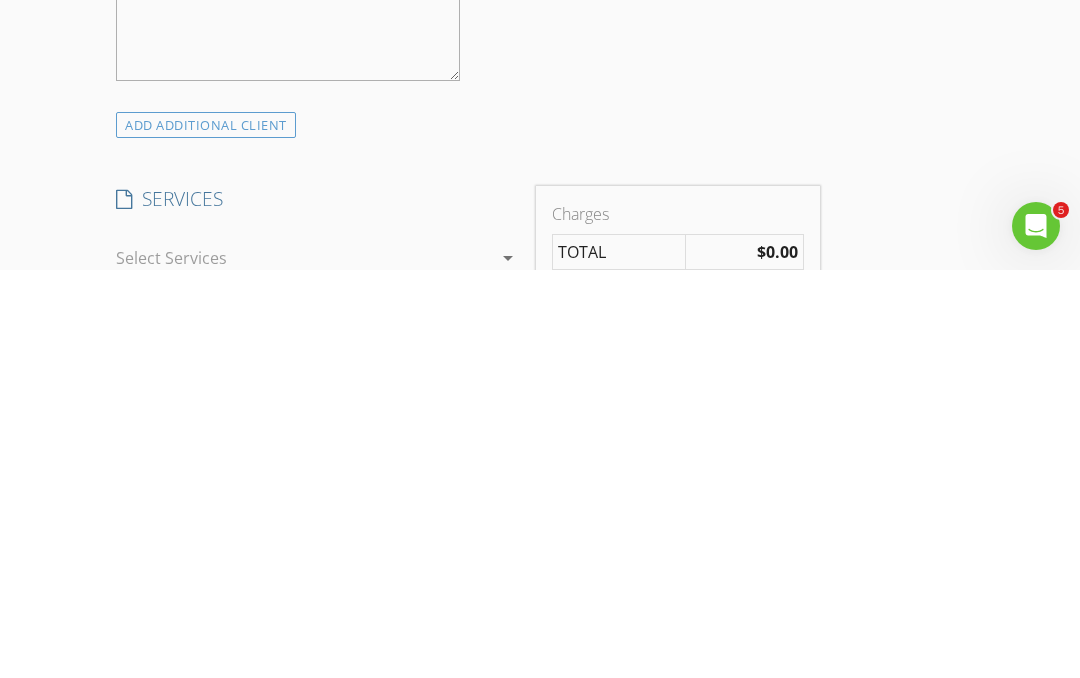 type on "Janelle@wr515.com" 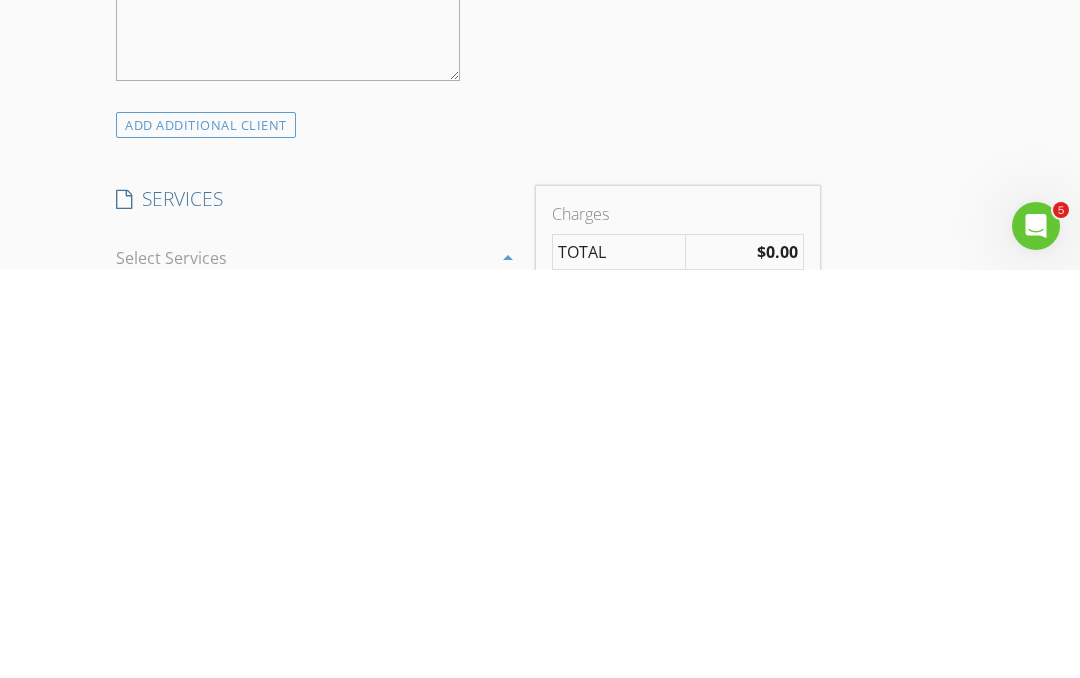scroll, scrollTop: 1541, scrollLeft: 0, axis: vertical 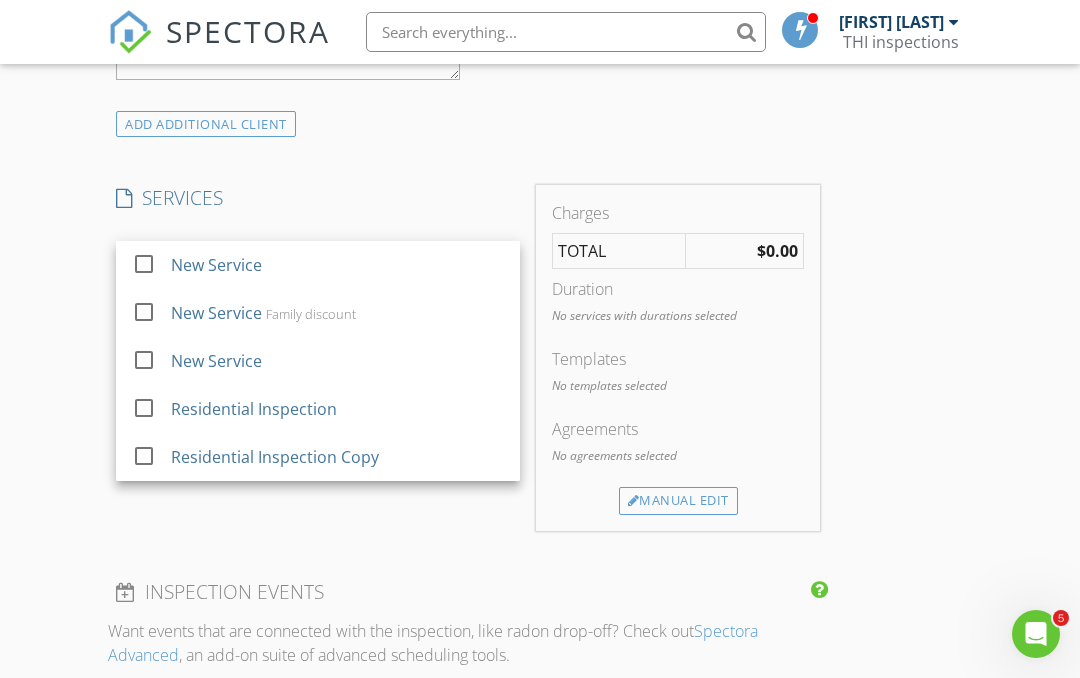 click on "Residential Inspection" at bounding box center (254, 409) 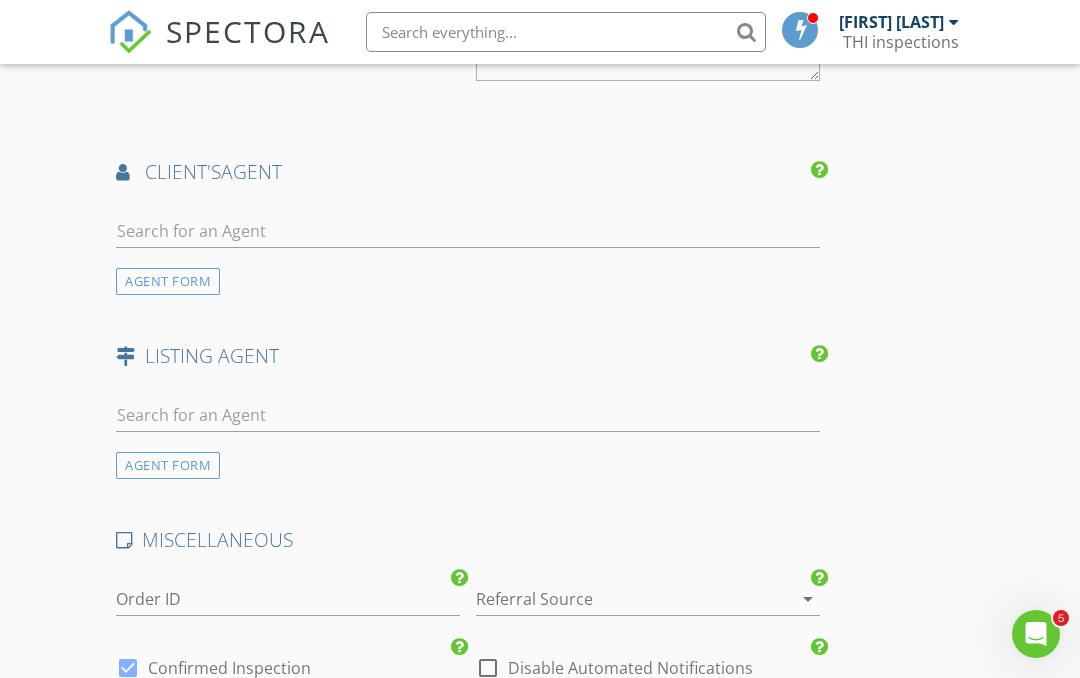 scroll, scrollTop: 2371, scrollLeft: 0, axis: vertical 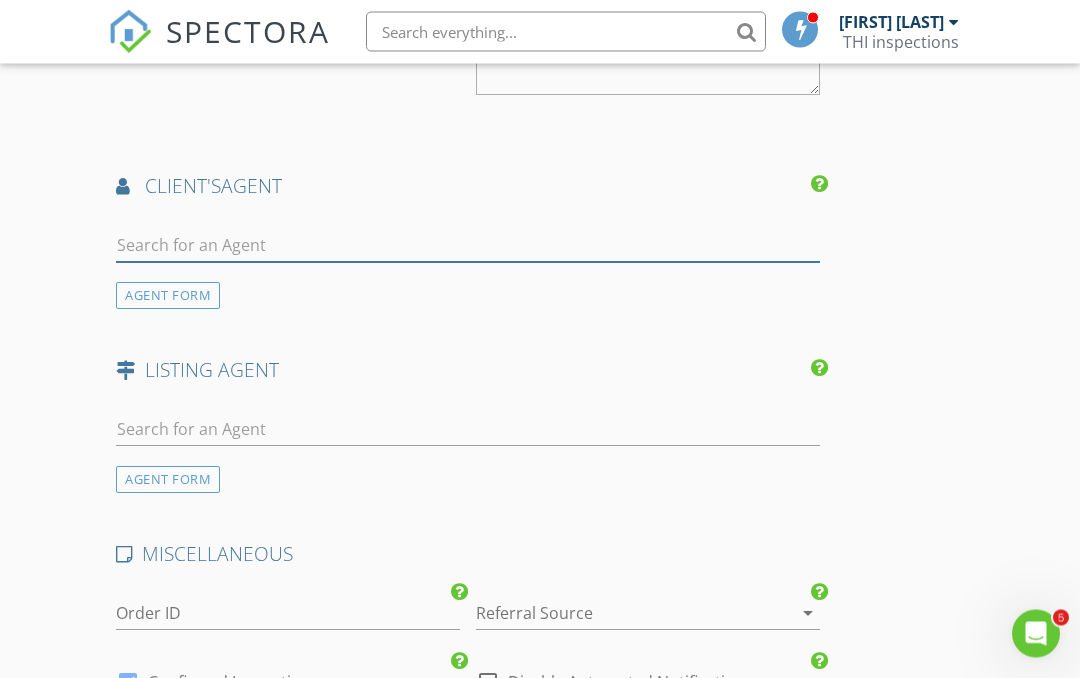 click at bounding box center [468, 246] 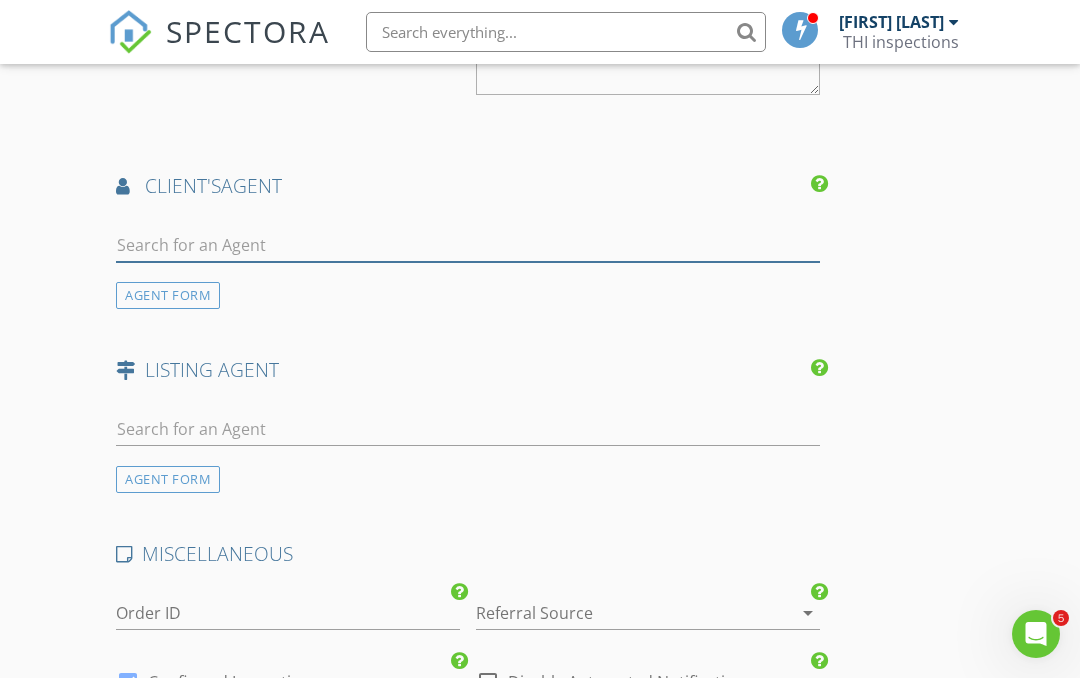 scroll, scrollTop: 2371, scrollLeft: 0, axis: vertical 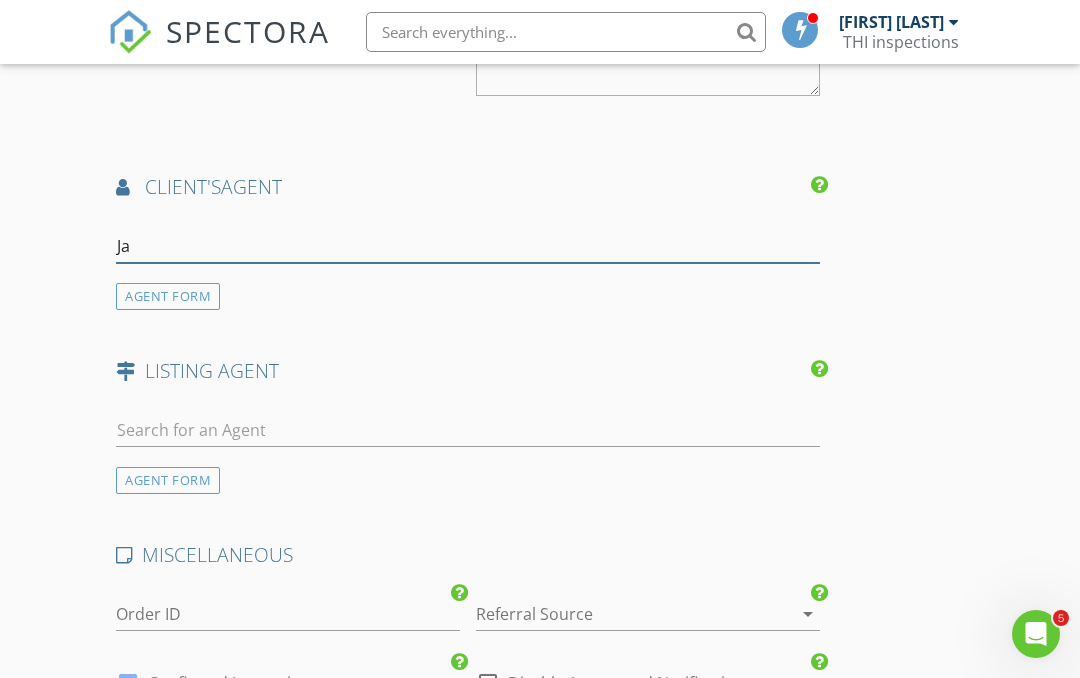 type on "Jan" 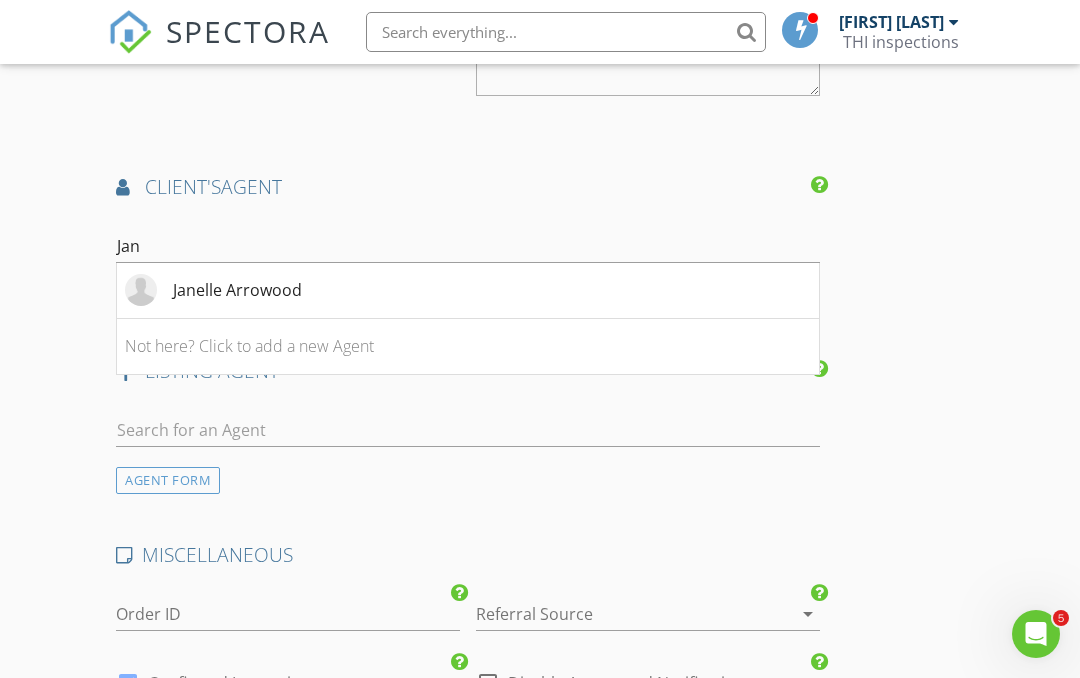 click on "Janelle Arrowood" at bounding box center (237, 290) 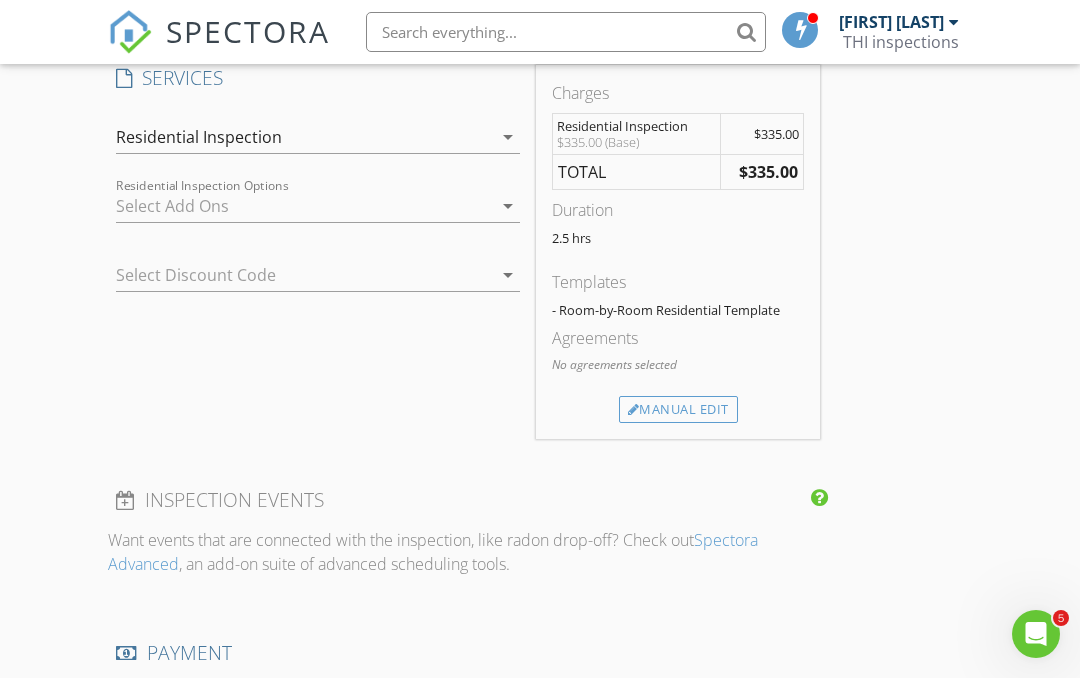 scroll, scrollTop: 1638, scrollLeft: 0, axis: vertical 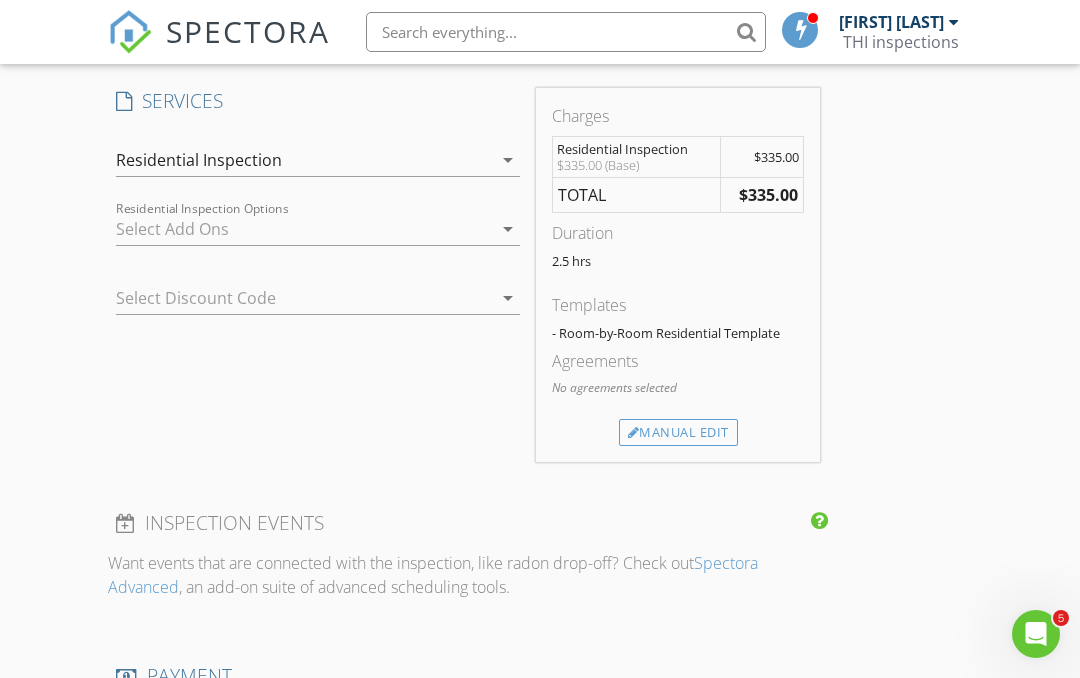 click on "arrow_drop_down" at bounding box center [508, 229] 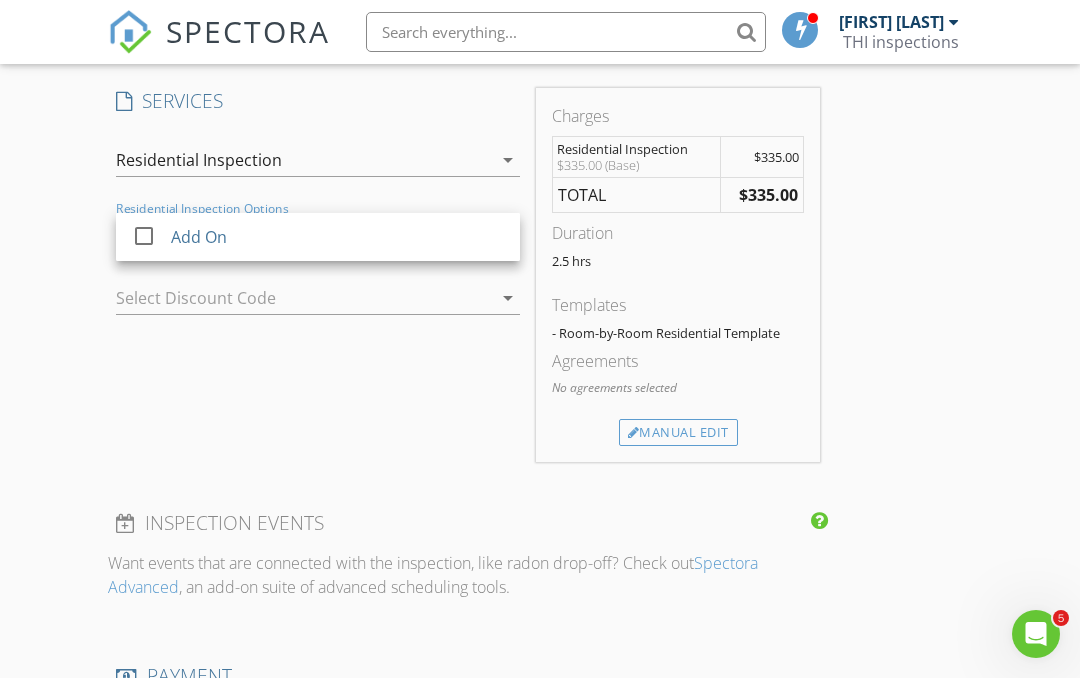 click on "New Inspection
Click here to use the New Order Form
INSPECTOR(S)
check_box   Greg Schorpp   PRIMARY   Greg Schorpp arrow_drop_down   check_box_outline_blank Greg Schorpp specifically requested
Date/Time
08/06/2025 8:00 AM
Location
Address Search       Address 207 S Colby St   Unit   City Algona   State IA   Zip 50511   County Kossuth     Square Feet 2224   Year Built 1966   Foundation arrow_drop_down     Greg Schorpp     45.7 miles     (an hour)
client
check_box Enable Client CC email for this inspection   Client Search     check_box_outline_blank Client is a Company/Organization     First Name Janelle   Last Name Arrowood   Email Janelle@wr515.com   CC Email   Phone           Notes   Private Notes
ADD ADDITIONAL client
SERVICES
check_box_outline_blank" at bounding box center (540, 462) 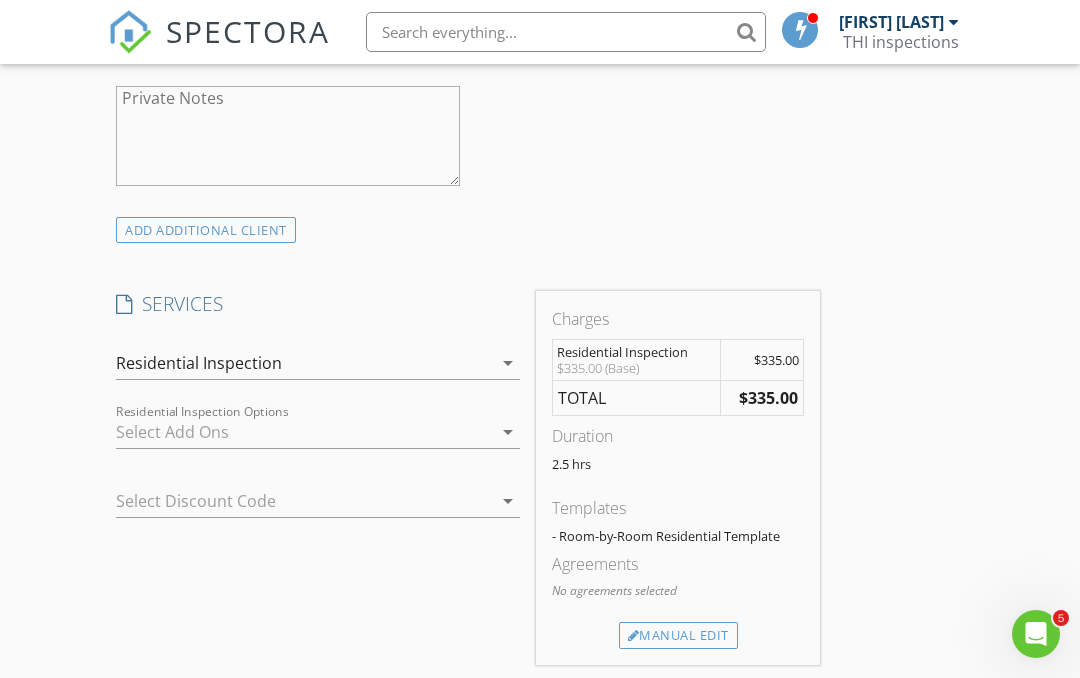 scroll, scrollTop: 1456, scrollLeft: 0, axis: vertical 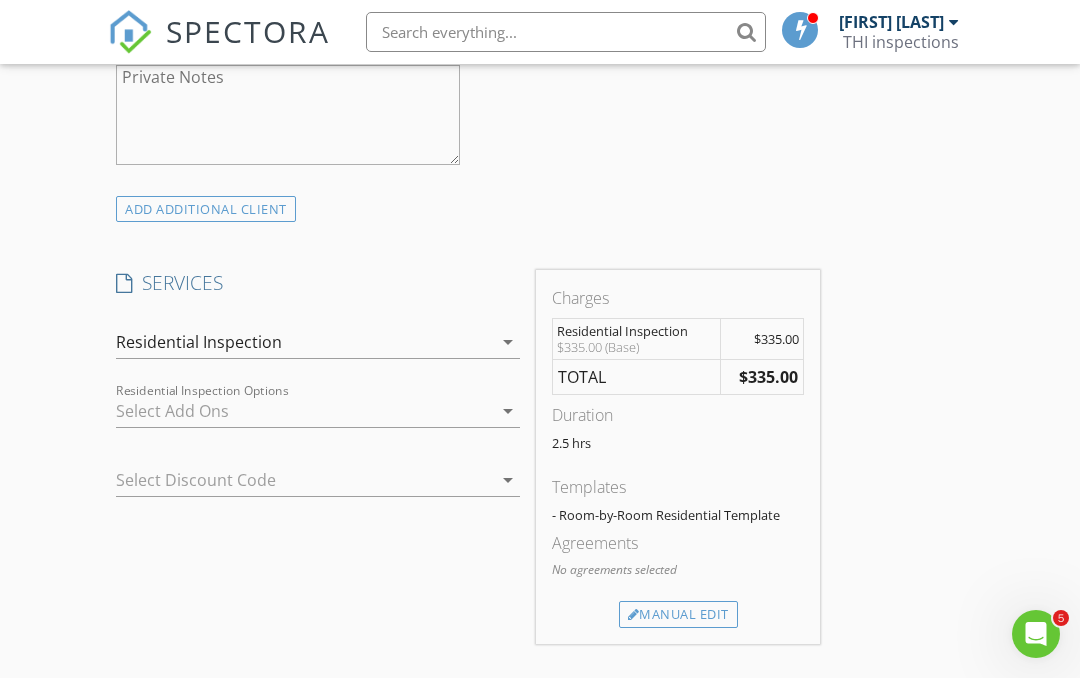 click on "No agreements selected" at bounding box center [678, 570] 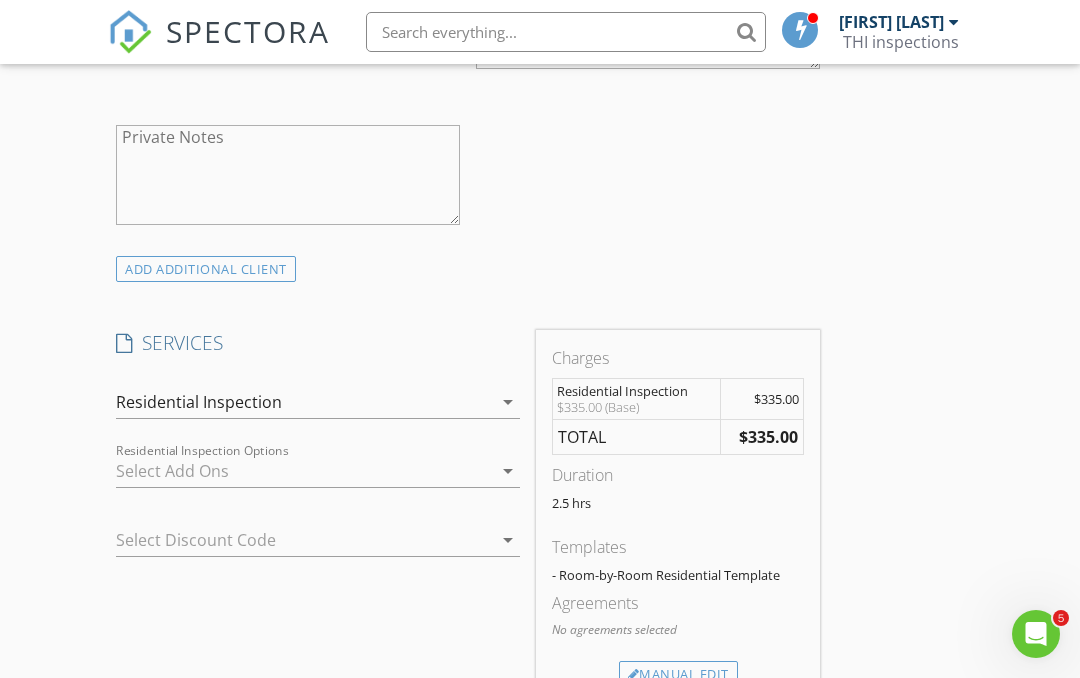 scroll, scrollTop: 1407, scrollLeft: 0, axis: vertical 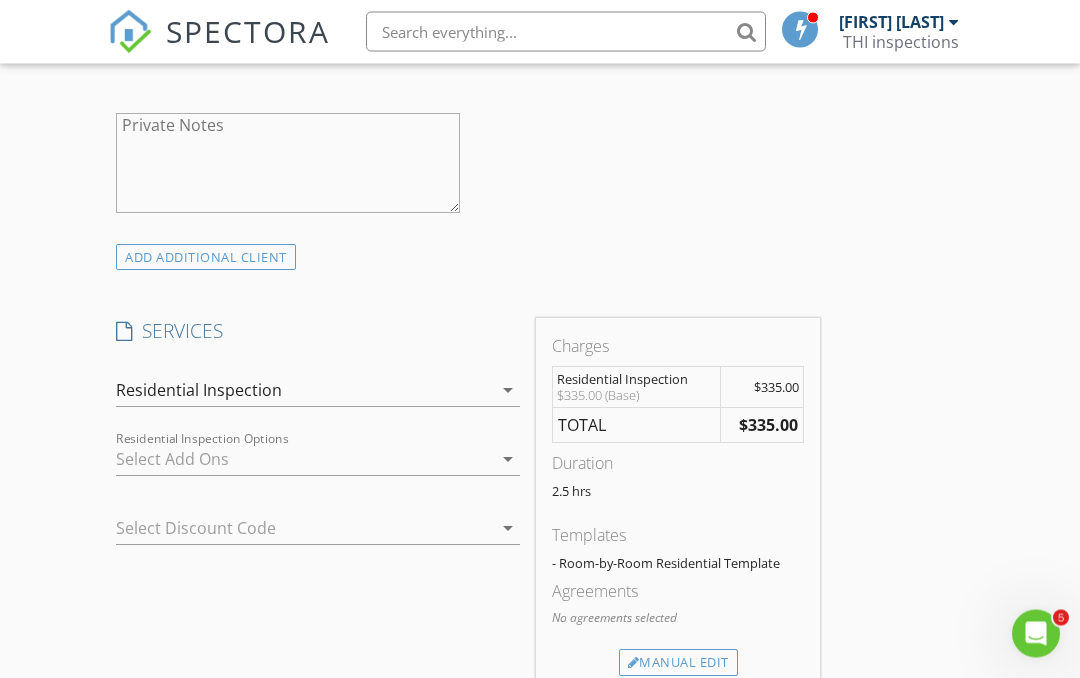 click at bounding box center [304, 460] 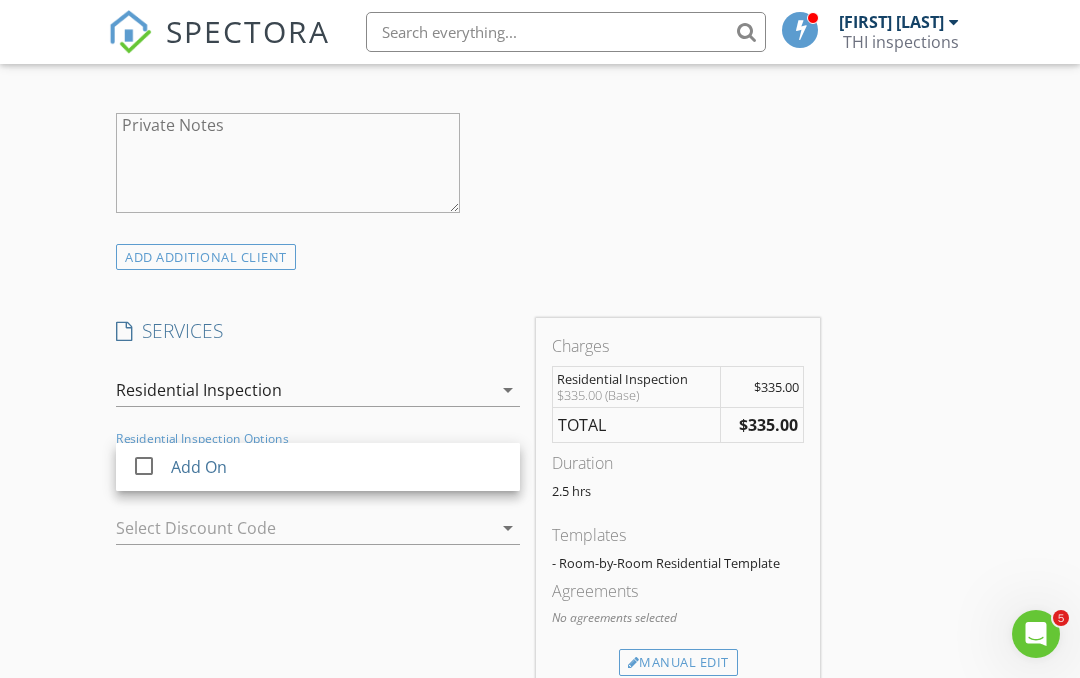 click on "Add On" at bounding box center [199, 467] 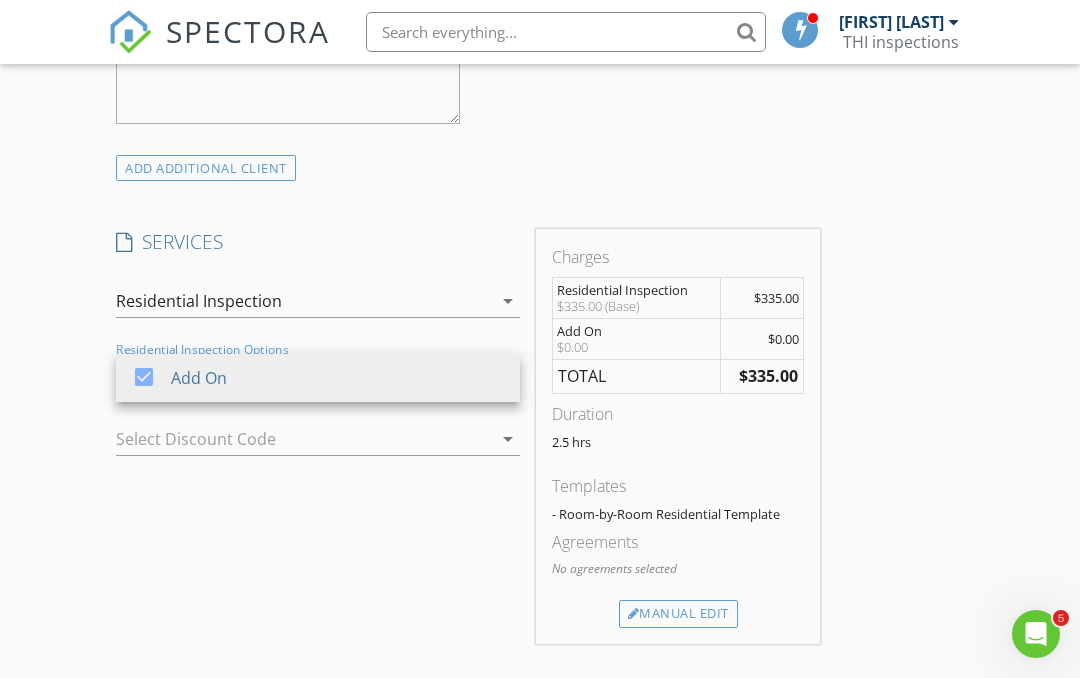 scroll, scrollTop: 1497, scrollLeft: 0, axis: vertical 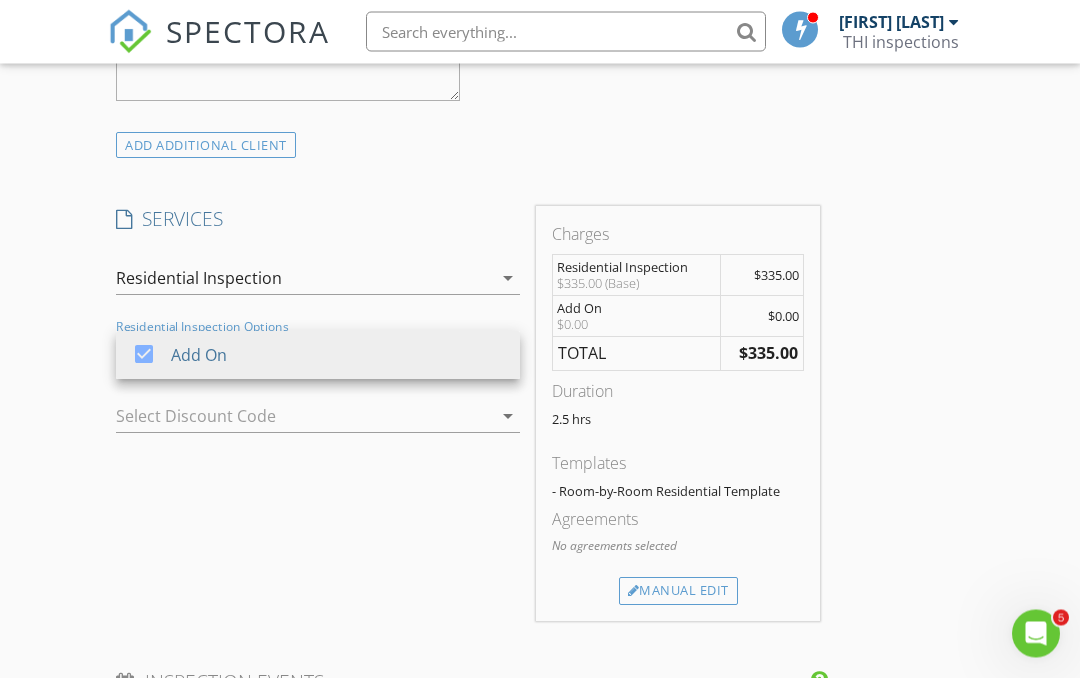 click at bounding box center (148, 373) 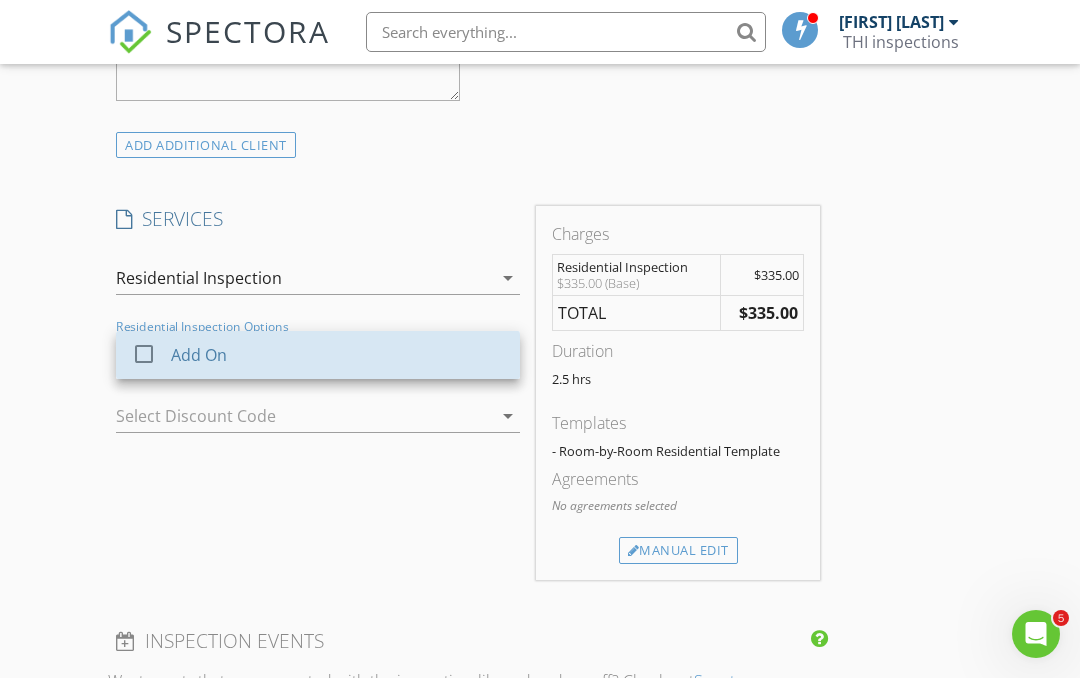 click at bounding box center [144, 354] 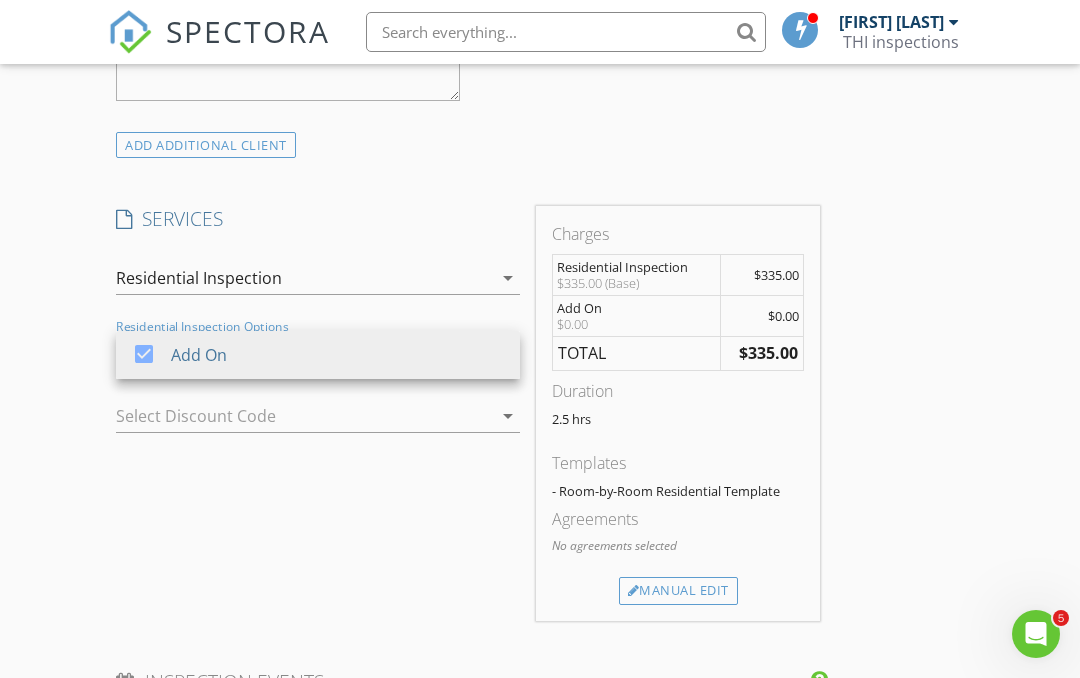click on "Manual Edit" at bounding box center [678, 591] 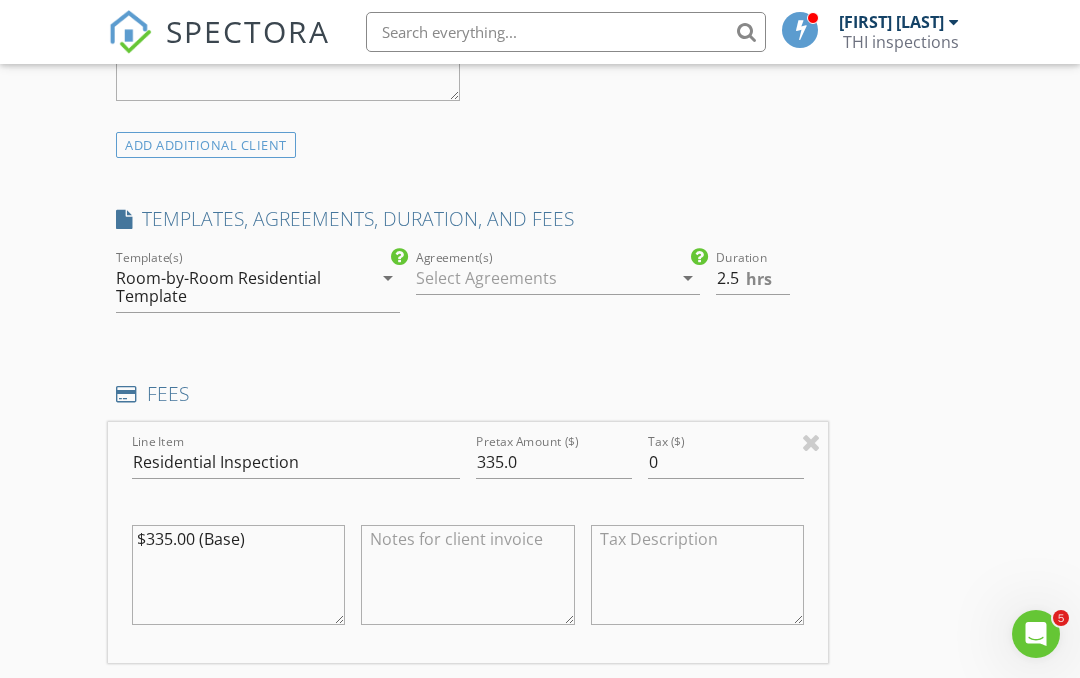 click on "arrow_drop_down" at bounding box center [688, 278] 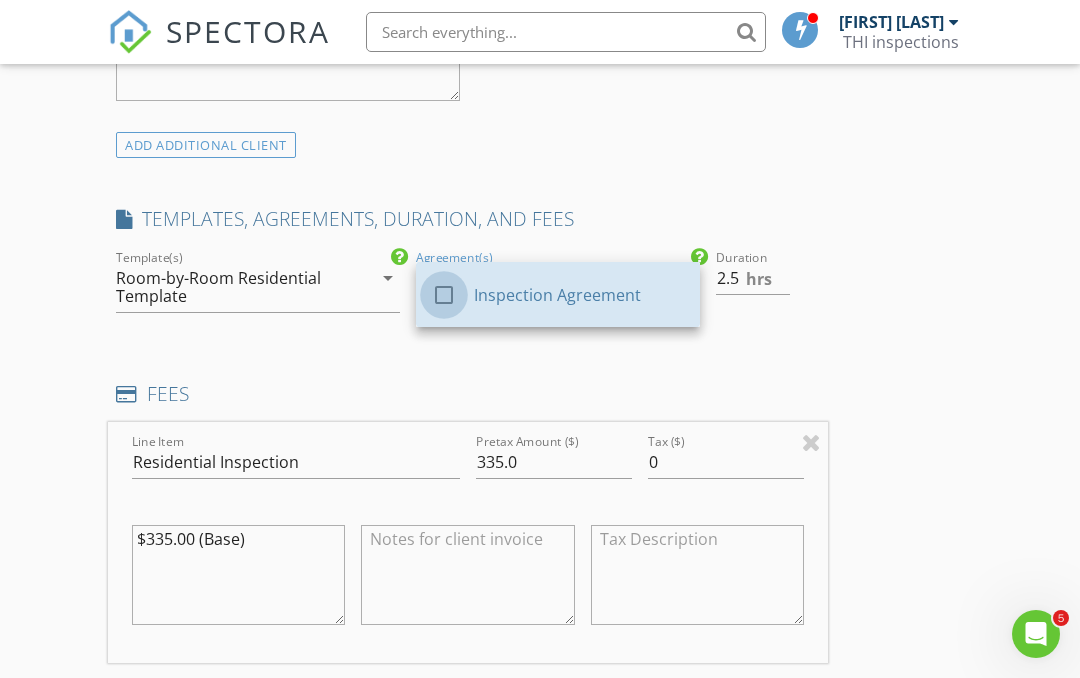 click at bounding box center (444, 295) 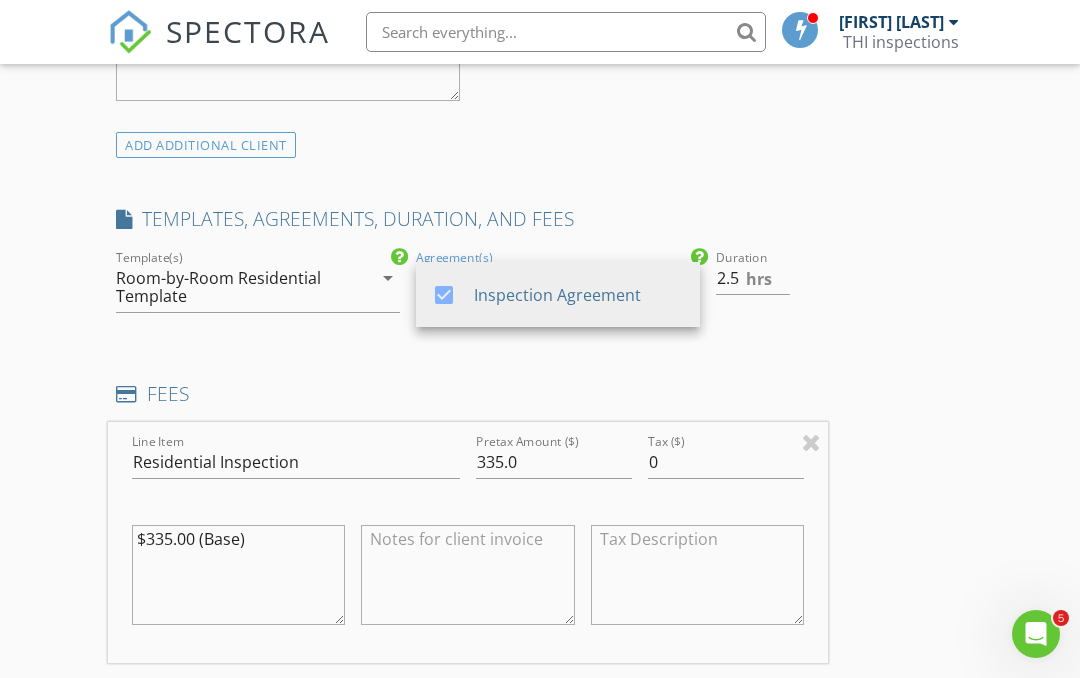 click on "New Inspection
Click here to use the New Order Form
INSPECTOR(S)
check_box   Greg Schorpp   PRIMARY   Greg Schorpp arrow_drop_down   check_box_outline_blank Greg Schorpp specifically requested
Date/Time
08/06/2025 8:00 AM
Location
Address Search       Address 207 S Colby St   Unit   City Algona   State IA   Zip 50511   County Kossuth     Square Feet 2224   Year Built 1966   Foundation arrow_drop_down     Greg Schorpp     45.7 miles     (an hour)
client
check_box Enable Client CC email for this inspection   Client Search     check_box_outline_blank Client is a Company/Organization     First Name Janelle   Last Name Arrowood   Email Janelle@wr515.com   CC Email   Phone           Notes   Private Notes
ADD ADDITIONAL client
SERVICES
check_box_outline_blank" at bounding box center [540, 820] 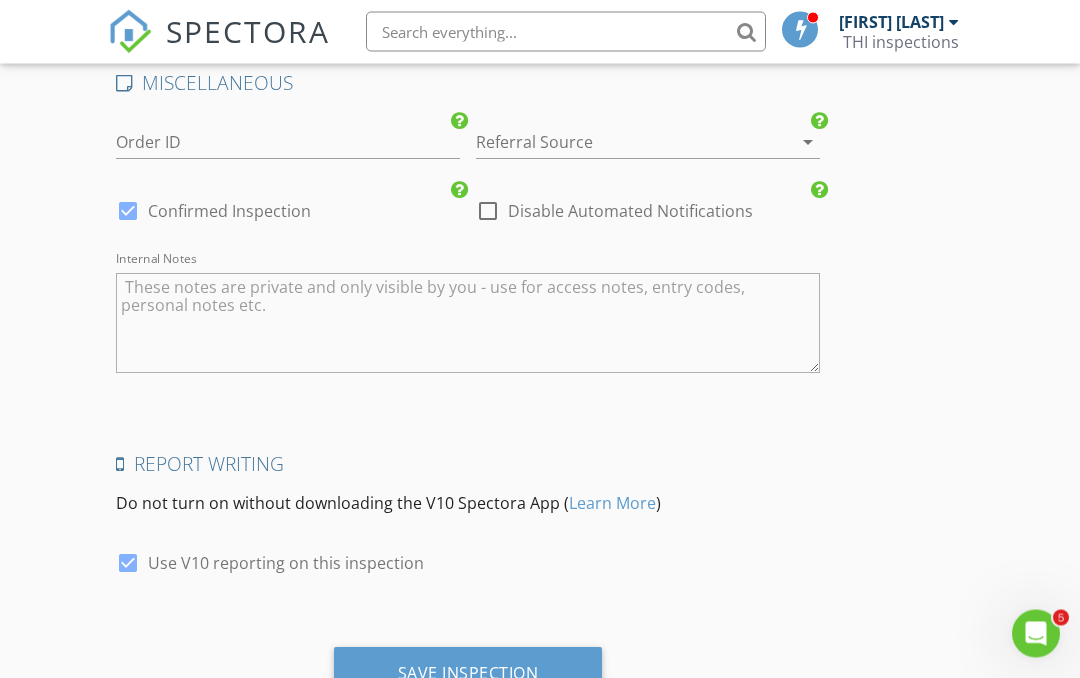 scroll, scrollTop: 3779, scrollLeft: 0, axis: vertical 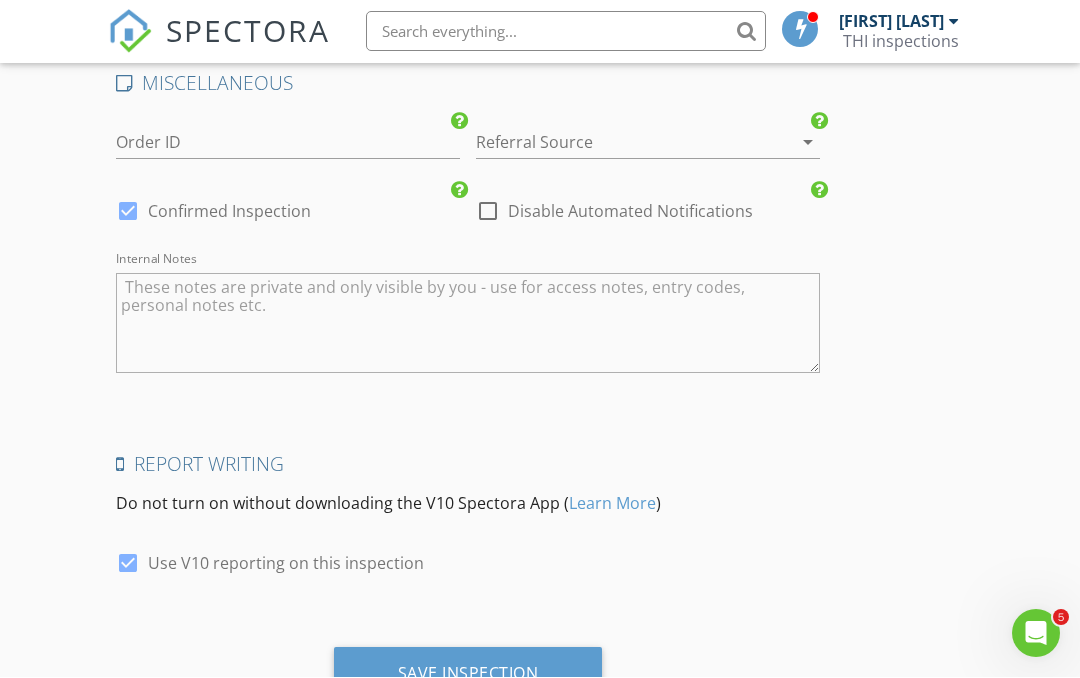 click on "Save Inspection" at bounding box center [468, 674] 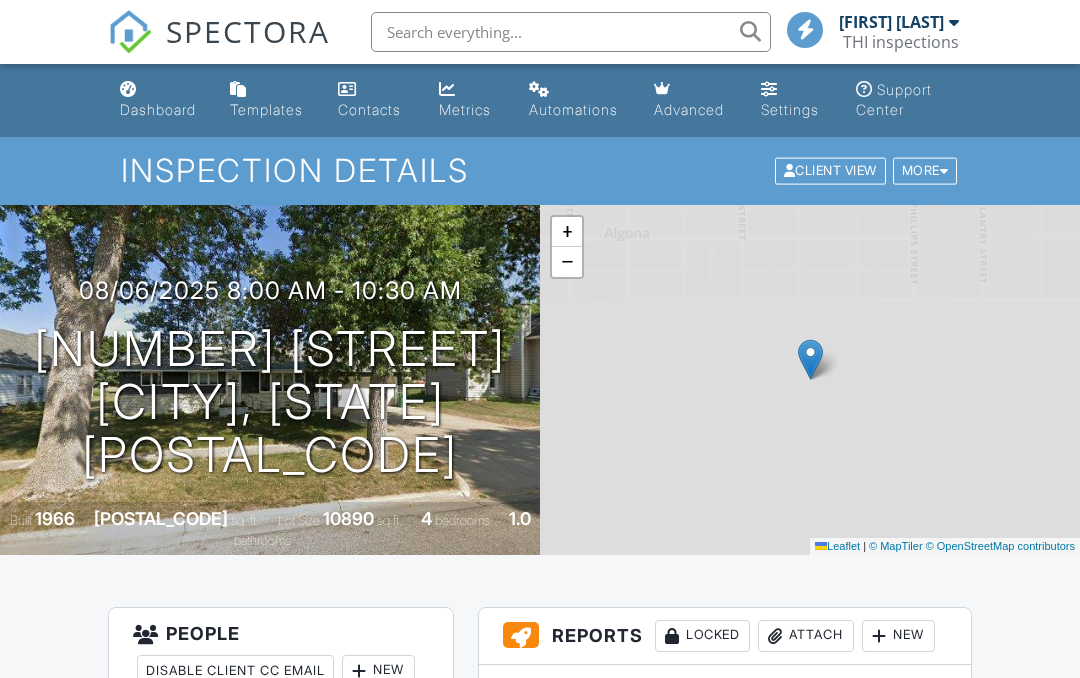 scroll, scrollTop: 0, scrollLeft: 0, axis: both 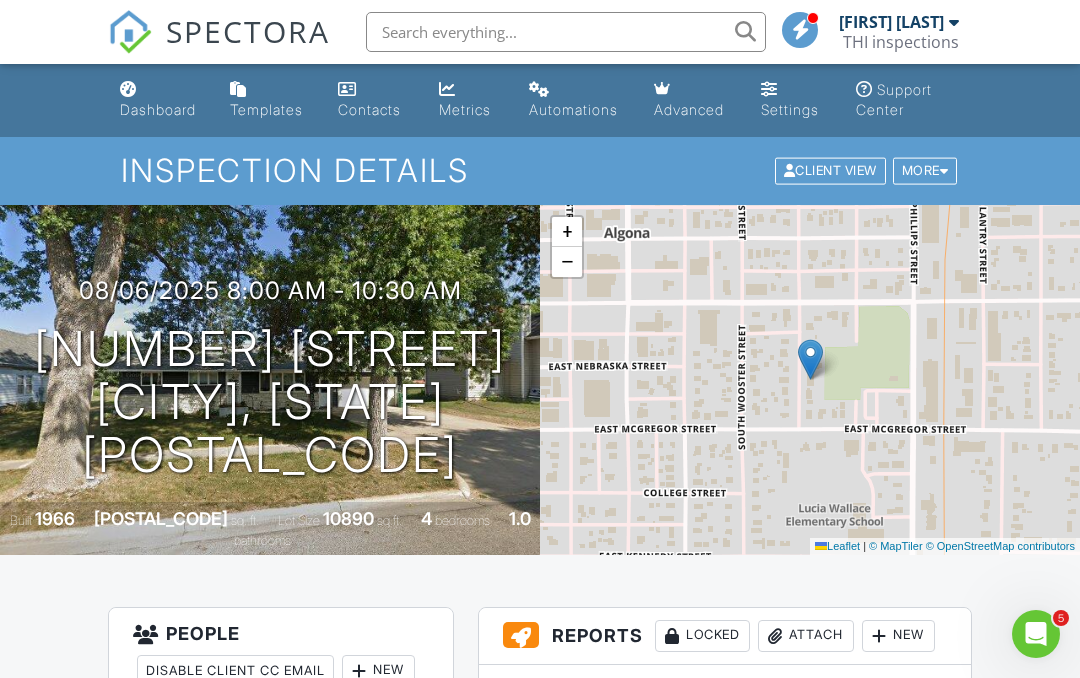 click on "Dashboard
Templates
Contacts
Metrics
Automations
Advanced
Settings
Support Center" at bounding box center [540, 100] 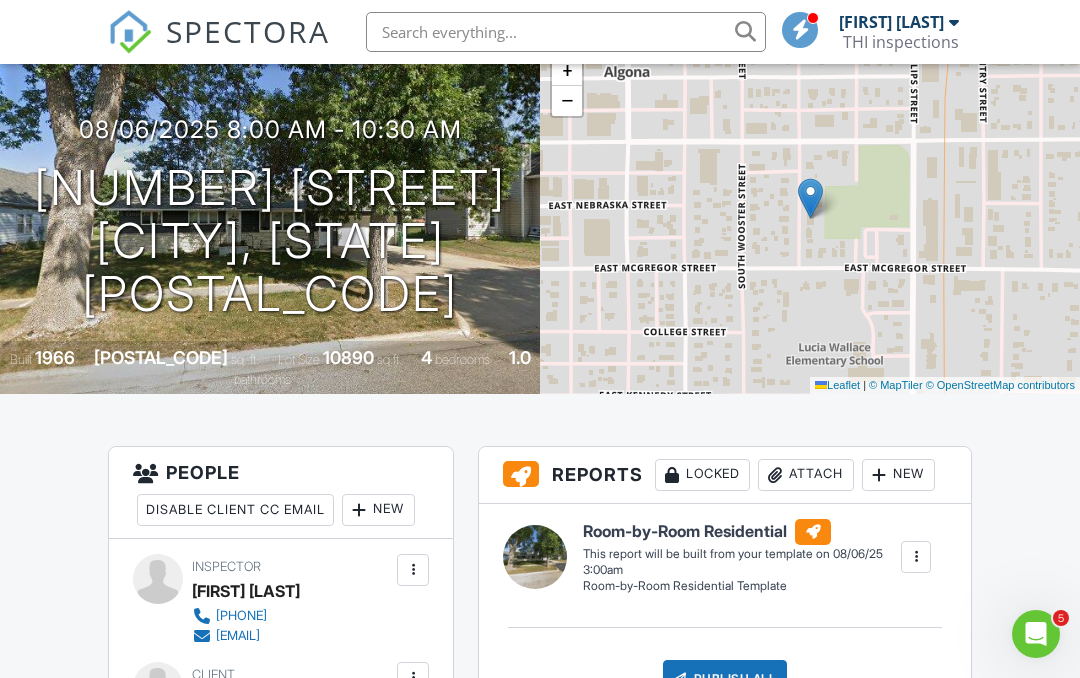 scroll, scrollTop: 0, scrollLeft: 0, axis: both 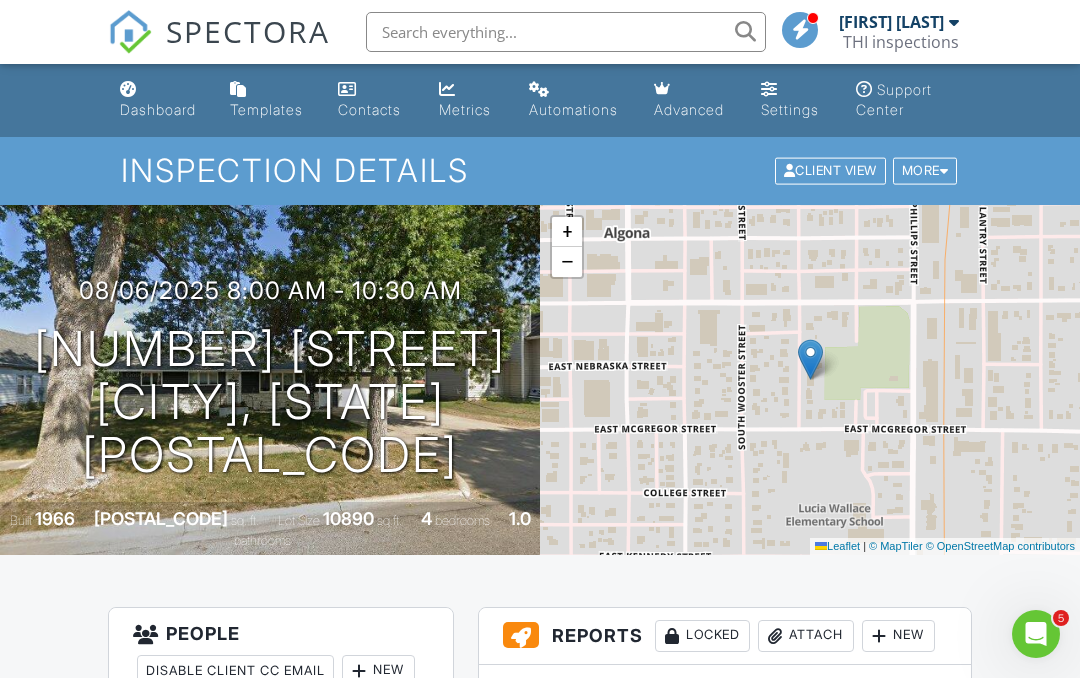 click on "Dashboard" at bounding box center [159, 100] 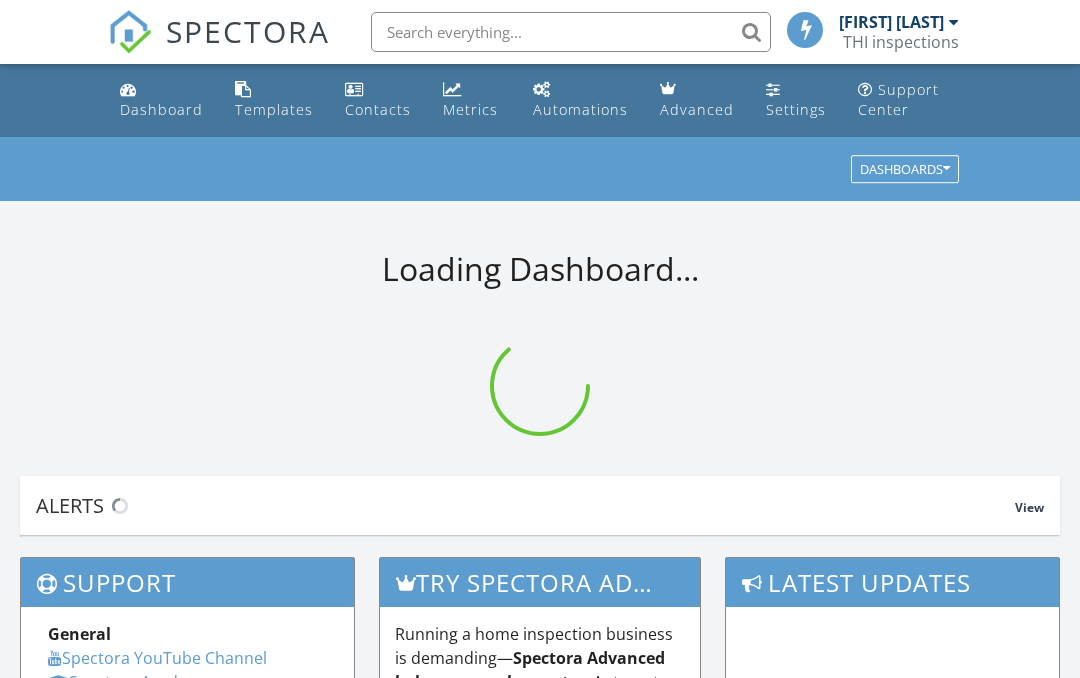 scroll, scrollTop: 0, scrollLeft: 0, axis: both 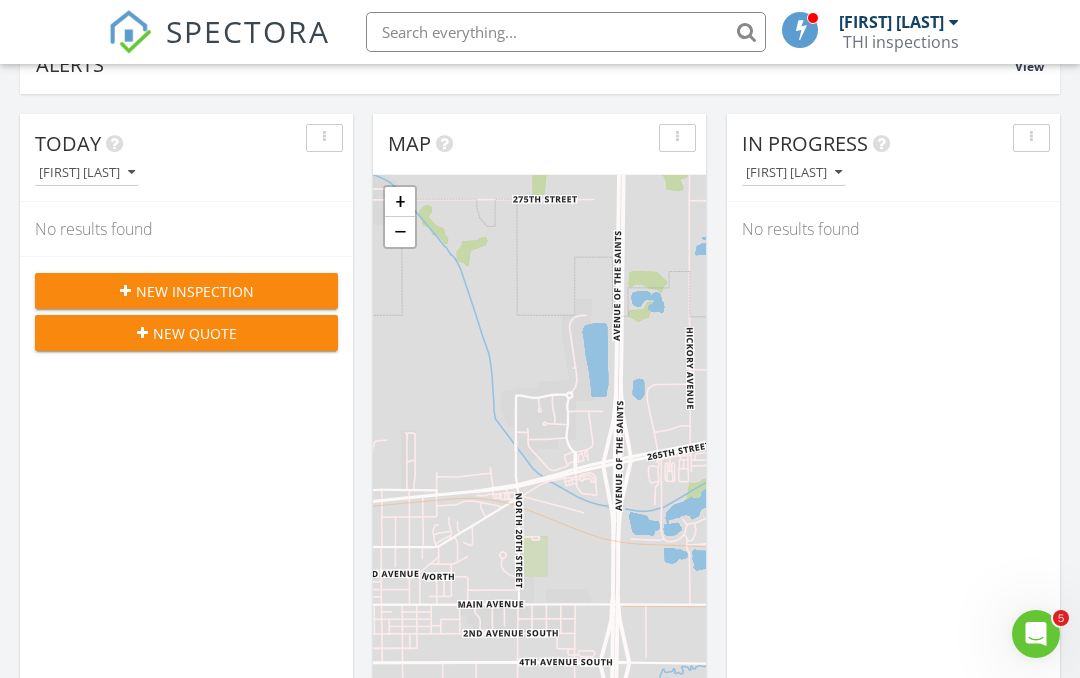 click on "New Inspection" at bounding box center [195, 291] 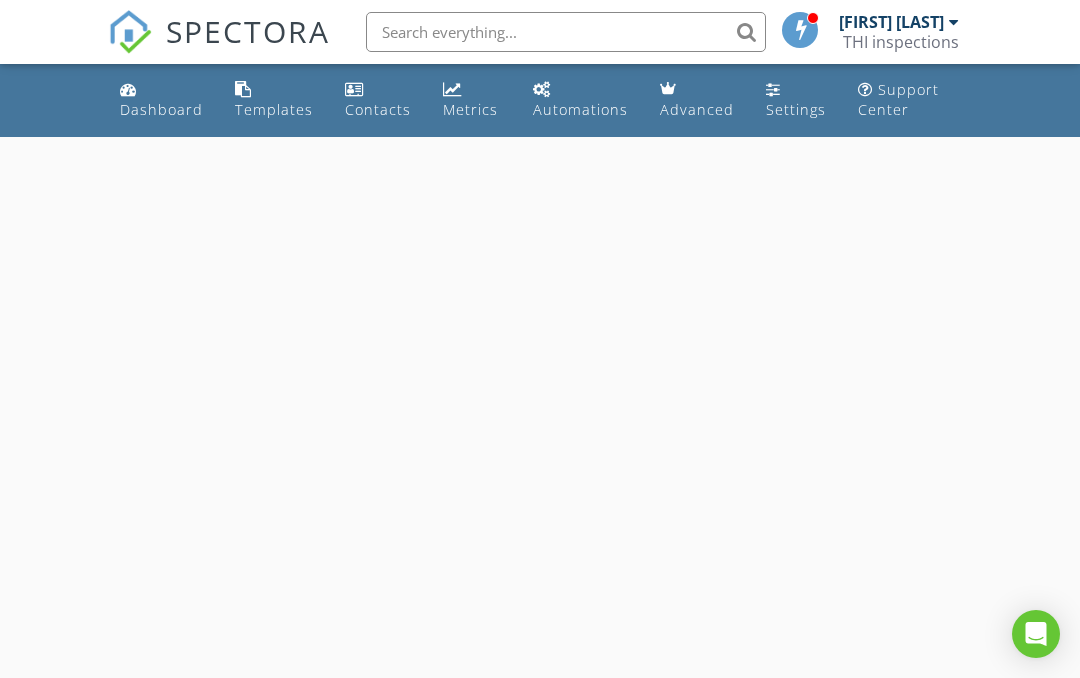 scroll, scrollTop: 0, scrollLeft: 0, axis: both 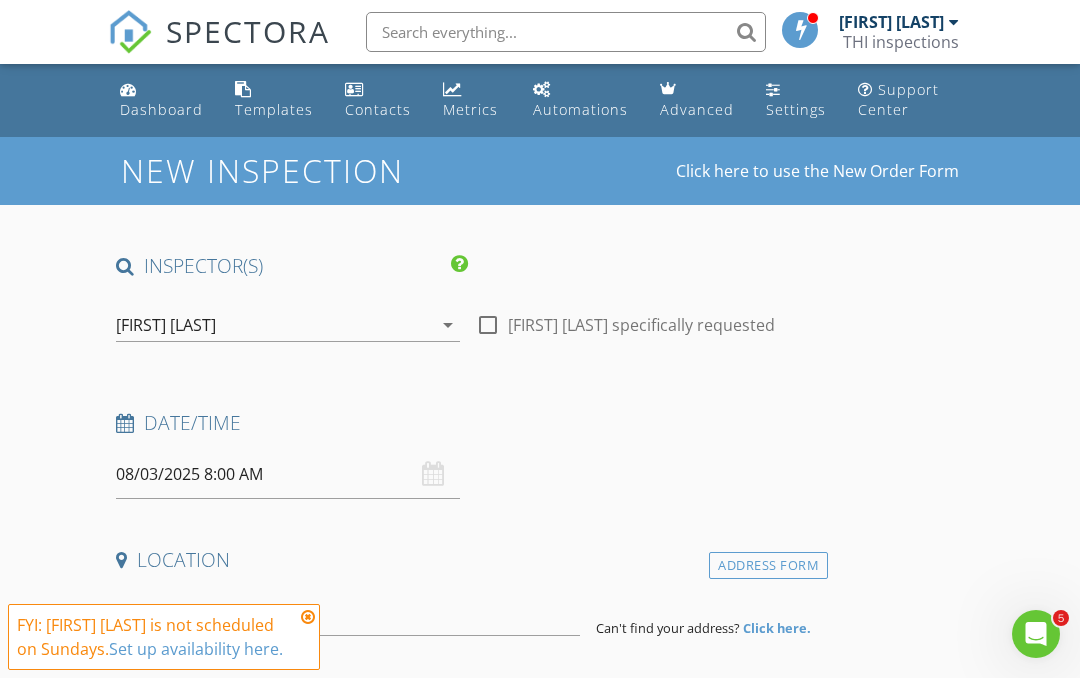 click on "08/03/2025 8:00 AM" at bounding box center (288, 474) 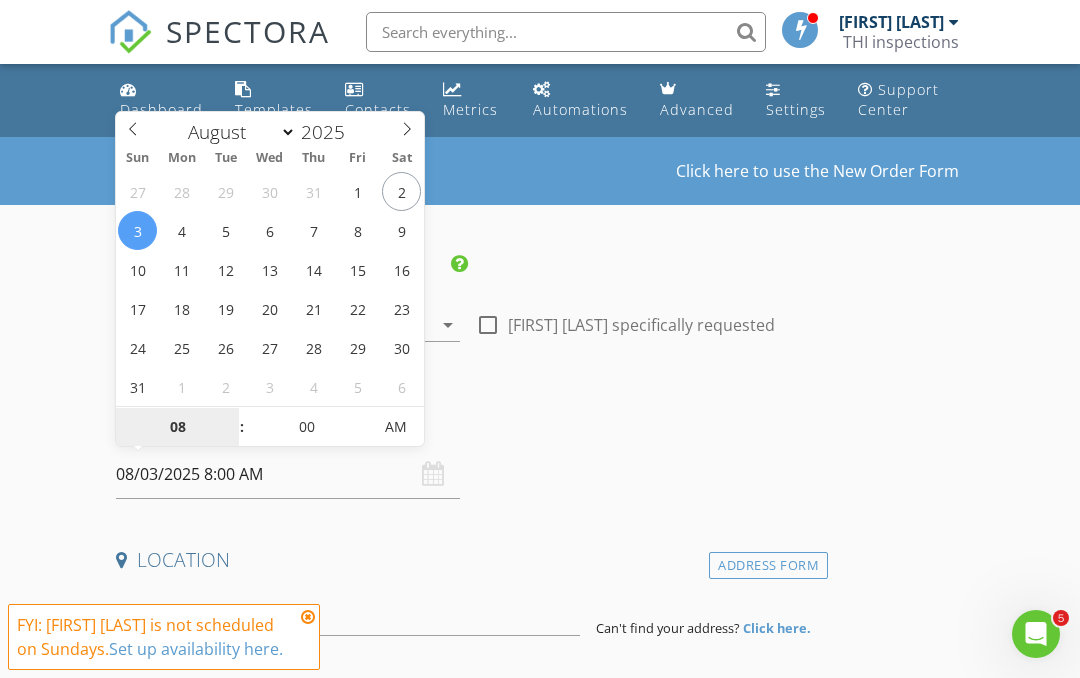 type on "08/06/2025 8:00 AM" 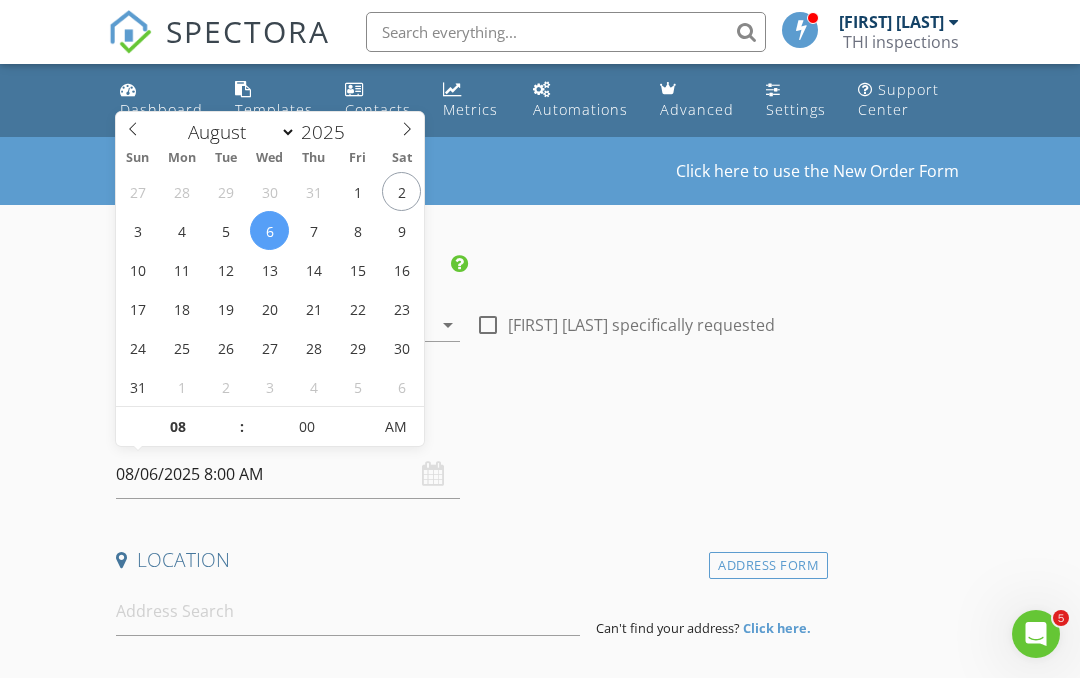 click on "08/06/2025 8:00 AM" at bounding box center [288, 474] 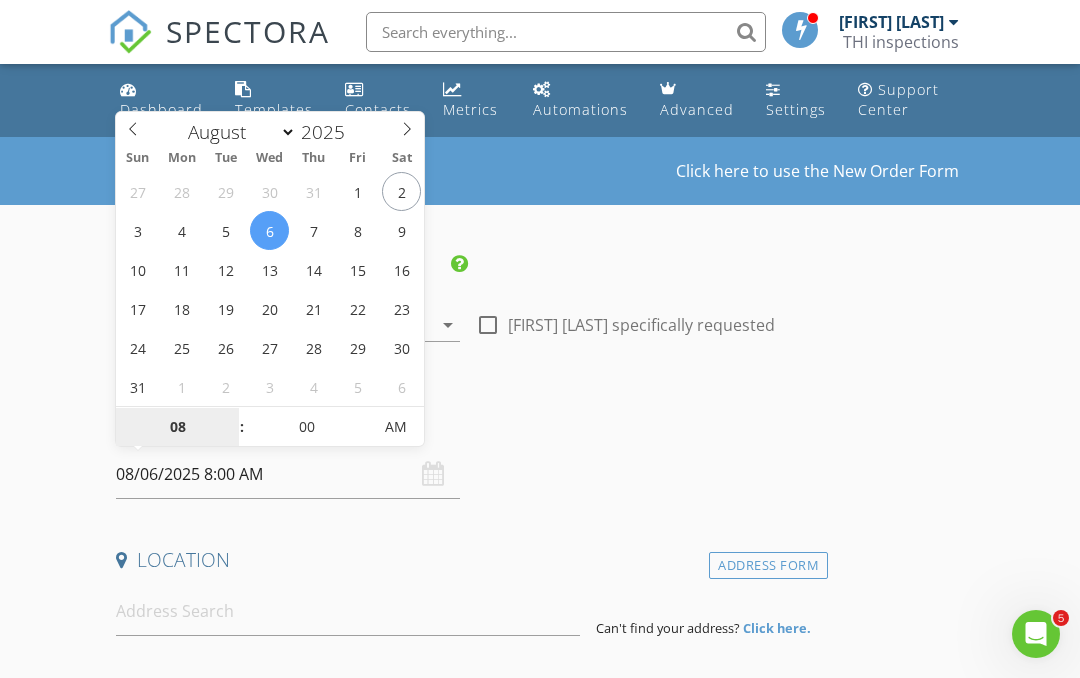 click on "08" at bounding box center (177, 428) 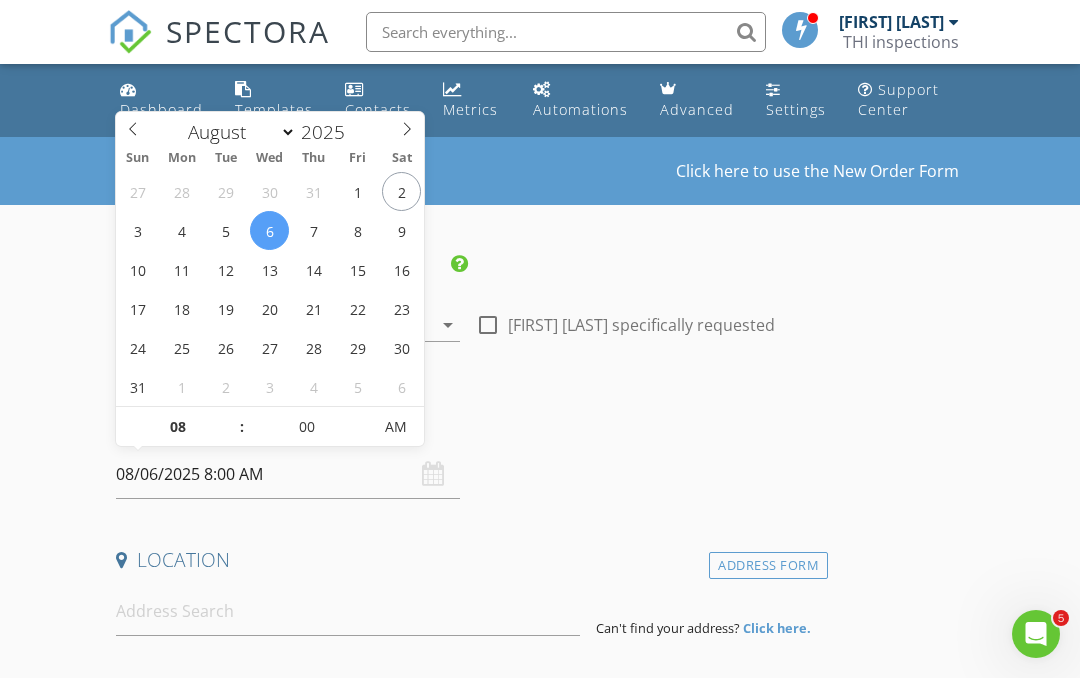 click on "New Inspection
Click here to use the New Order Form
INSPECTOR(S)
check_box   Greg Schorpp   PRIMARY   Greg Schorpp arrow_drop_down   check_box_outline_blank Greg Schorpp specifically requested
Date/Time
08/06/2025 8:00 AM
Location
Address Form       Can't find your address?   Click here.
client
check_box Enable Client CC email for this inspection   Client Search     check_box_outline_blank Client is a Company/Organization     First Name   Last Name   Email   CC Email   Phone           Notes   Private Notes
ADD ADDITIONAL client
SERVICES
arrow_drop_down     Select Discount Code arrow_drop_down    Charges       TOTAL   $0.00    Duration    No services with durations selected      Templates    No templates selected    Agreements    No agreements selected" at bounding box center [540, 1653] 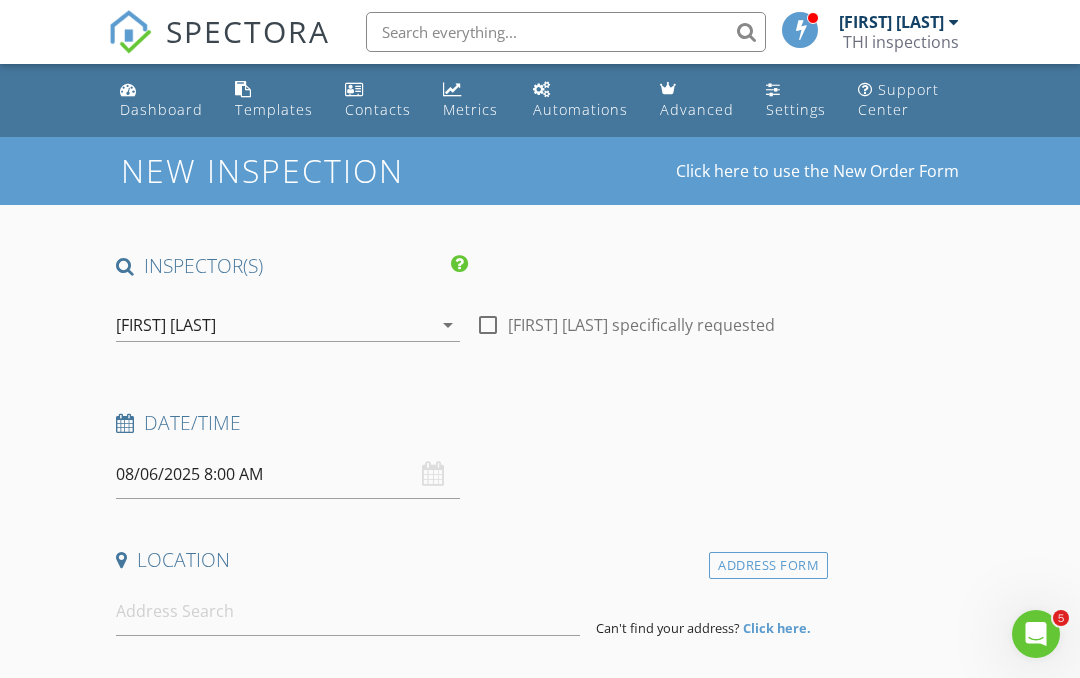 click on "08/06/2025 8:00 AM" at bounding box center [288, 474] 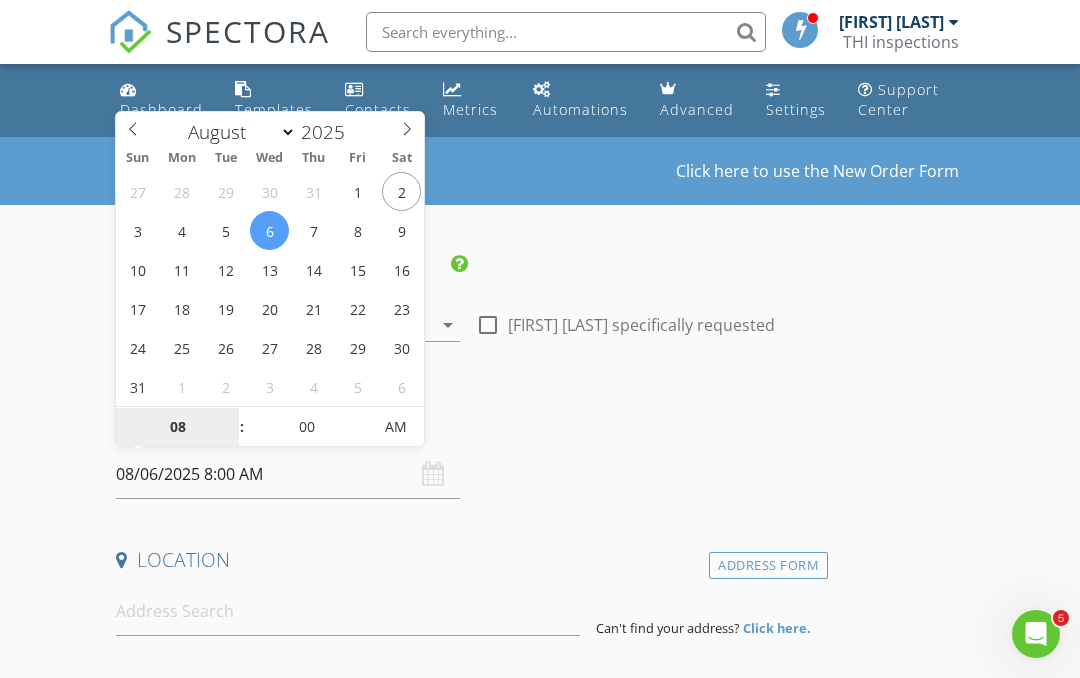 click on "08" at bounding box center [177, 428] 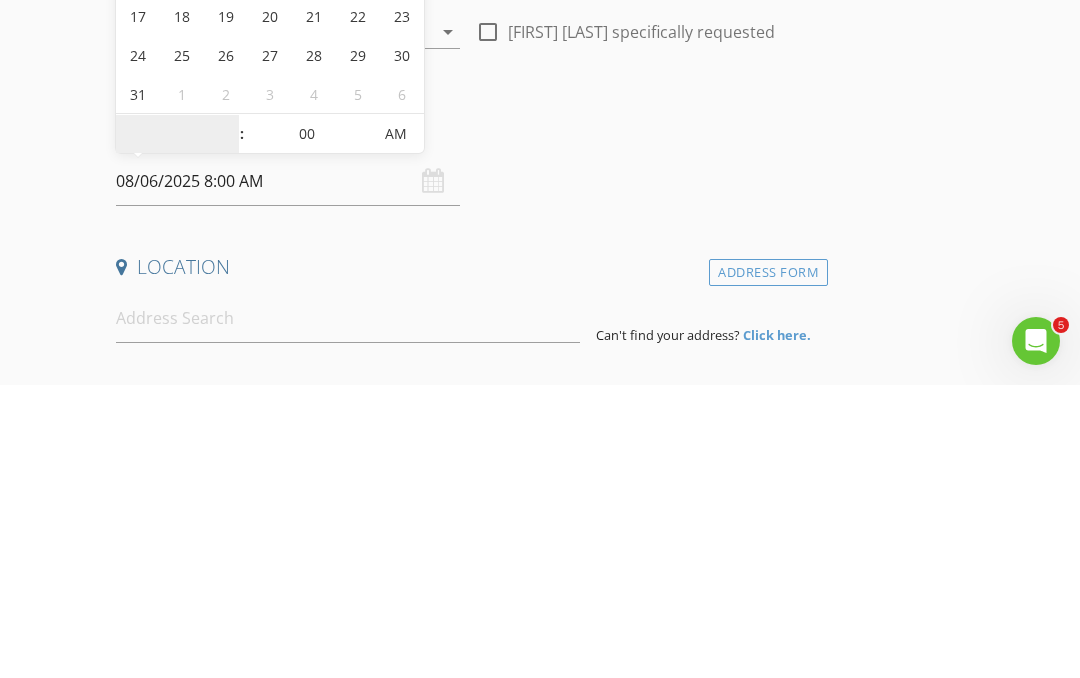 type on "12" 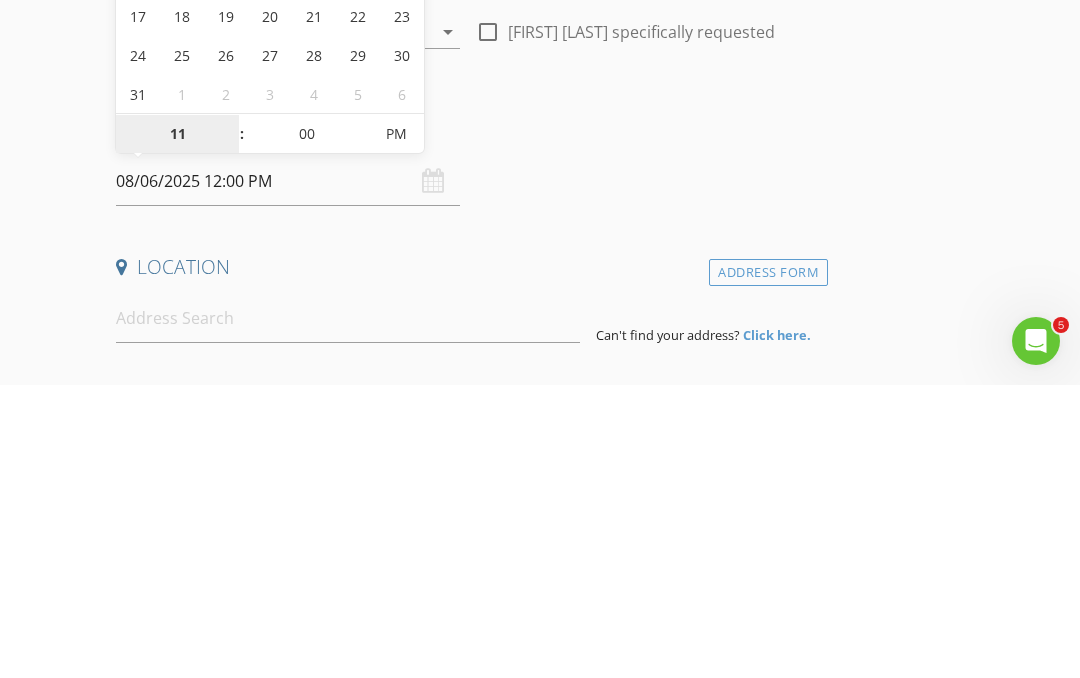 type on "1" 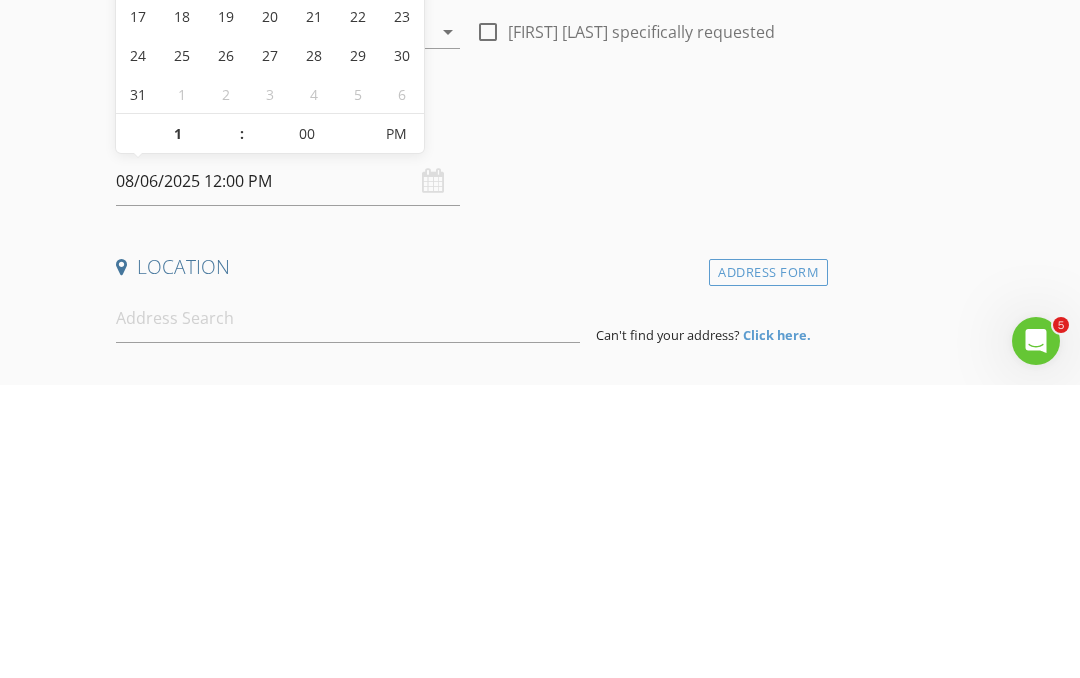 type on "08/06/2025 1:00 PM" 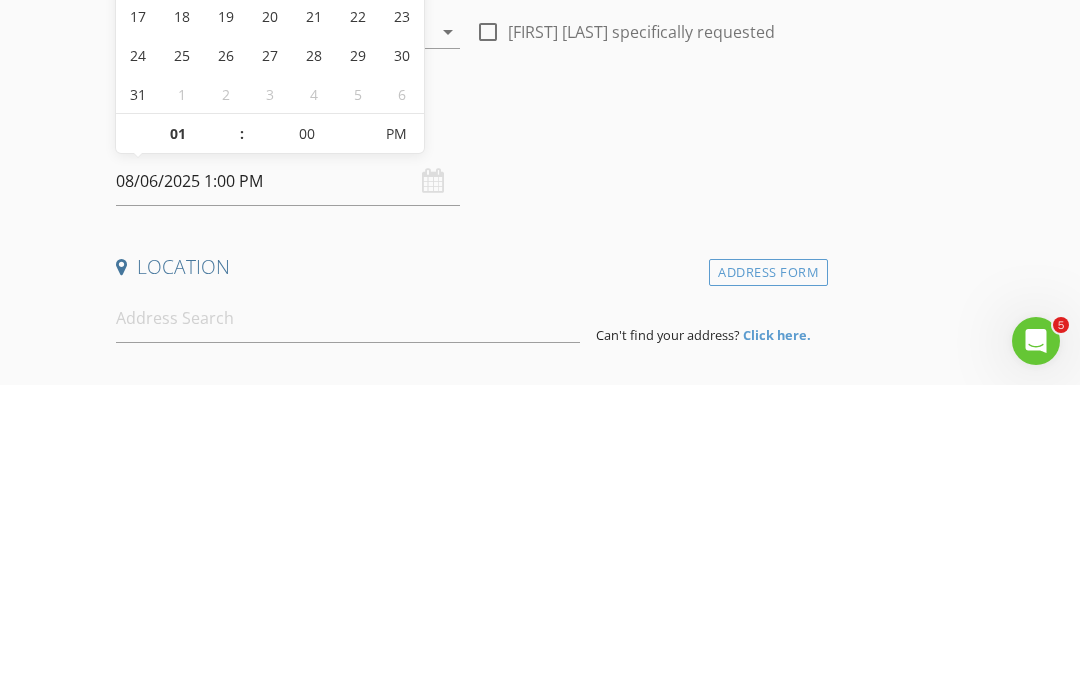scroll, scrollTop: 293, scrollLeft: 0, axis: vertical 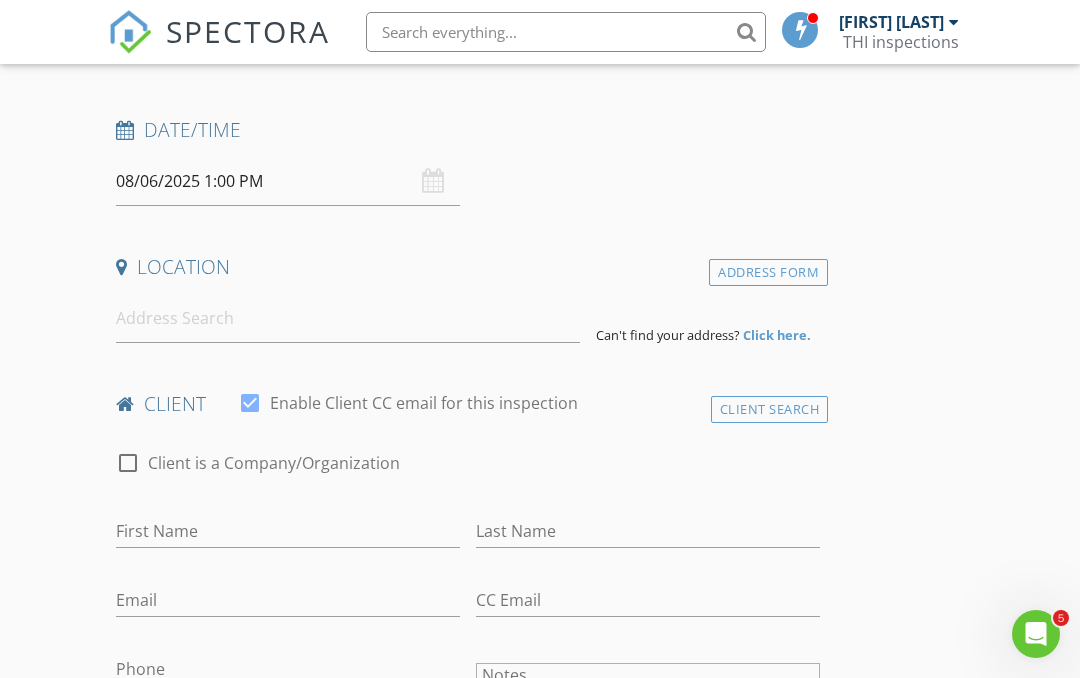 click on "New Inspection
Click here to use the New Order Form
INSPECTOR(S)
check_box   Greg Schorpp   PRIMARY   Greg Schorpp arrow_drop_down   check_box_outline_blank Greg Schorpp specifically requested
Date/Time
08/06/2025 1:00 PM
Location
Address Form       Can't find your address?   Click here.
client
check_box Enable Client CC email for this inspection   Client Search     check_box_outline_blank Client is a Company/Organization     First Name   Last Name   Email   CC Email   Phone           Notes   Private Notes
ADD ADDITIONAL client
SERVICES
arrow_drop_down     Select Discount Code arrow_drop_down    Charges       TOTAL   $0.00    Duration    No services with durations selected      Templates    No templates selected    Agreements    No agreements selected" at bounding box center [540, 1360] 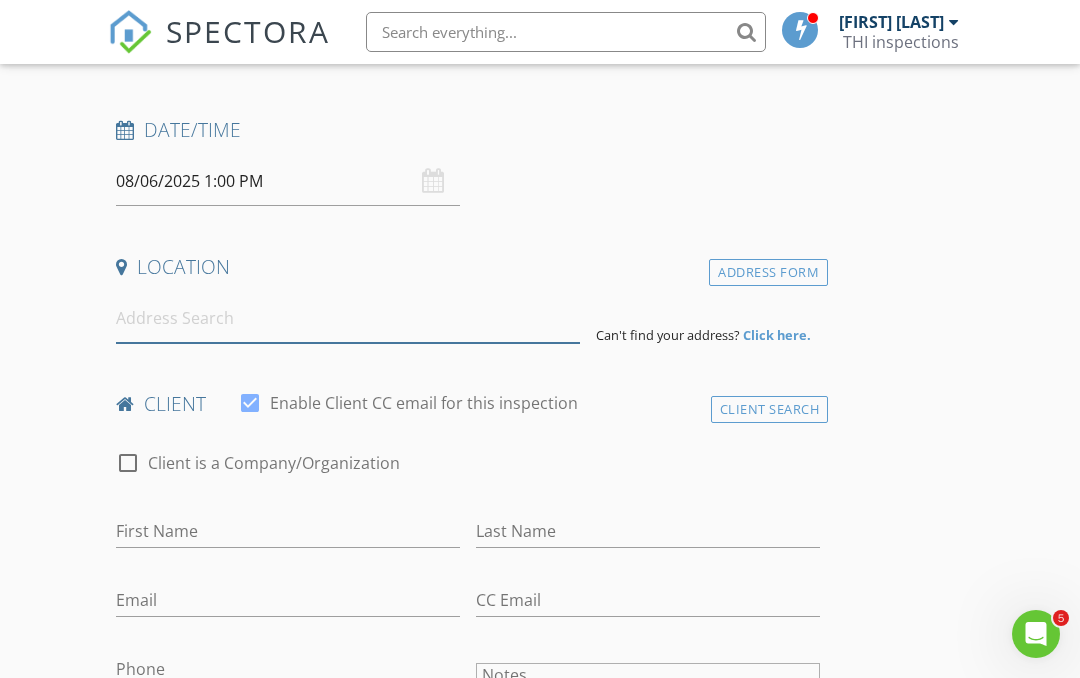 click at bounding box center (348, 318) 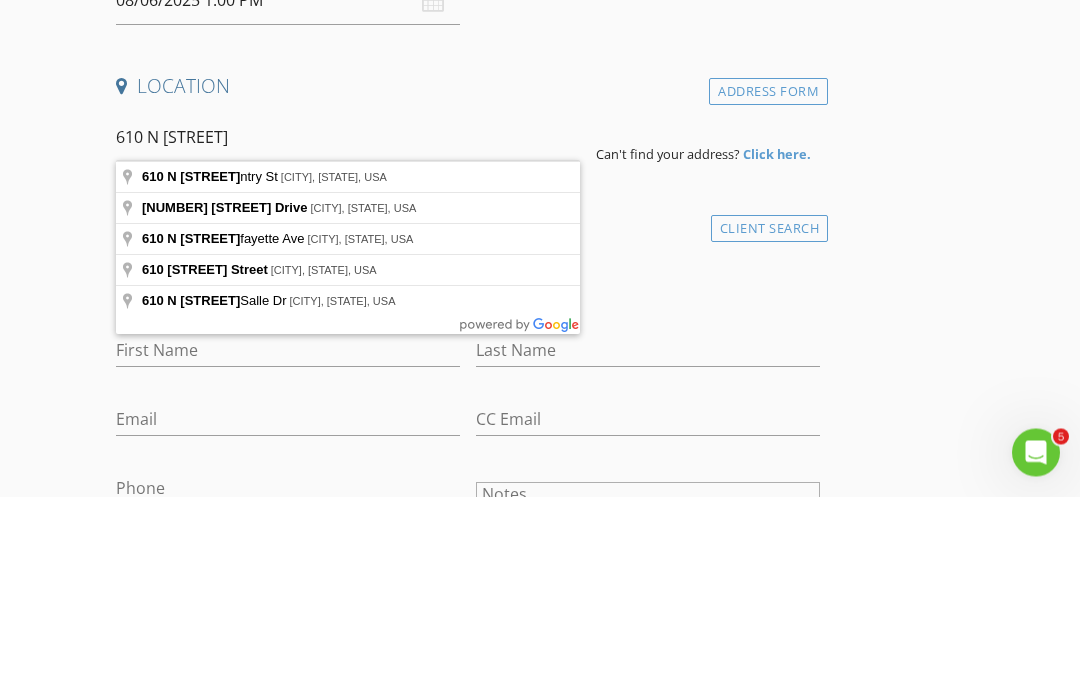 type on "610 N Lantry St, Algona, IA, USA" 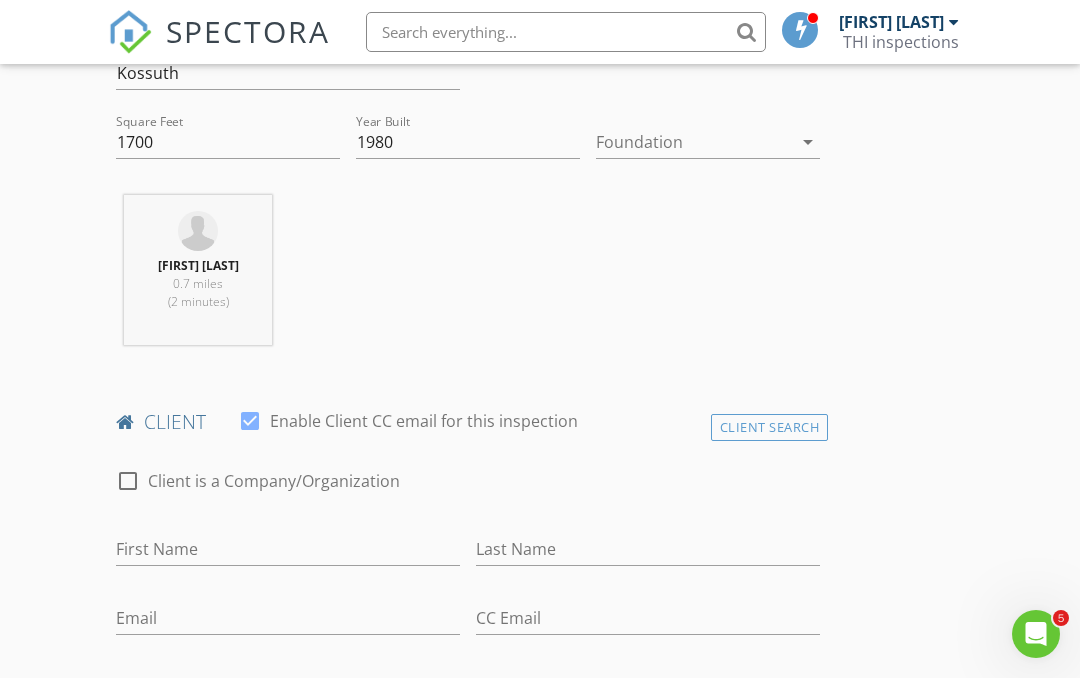 scroll, scrollTop: 694, scrollLeft: 0, axis: vertical 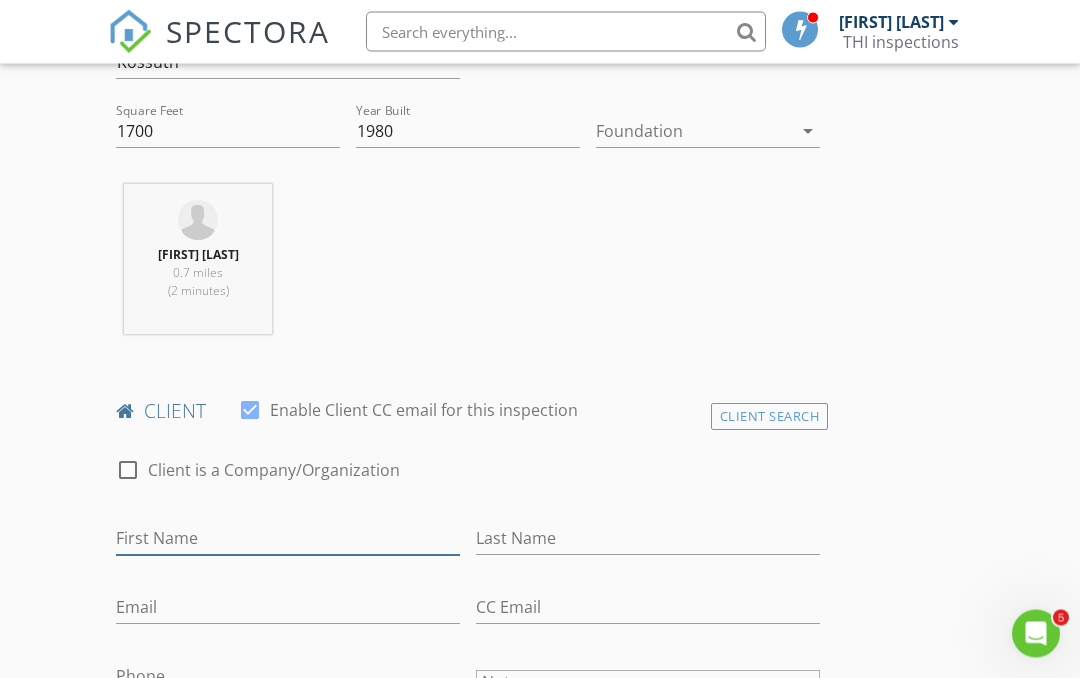 click on "First Name" at bounding box center (288, 539) 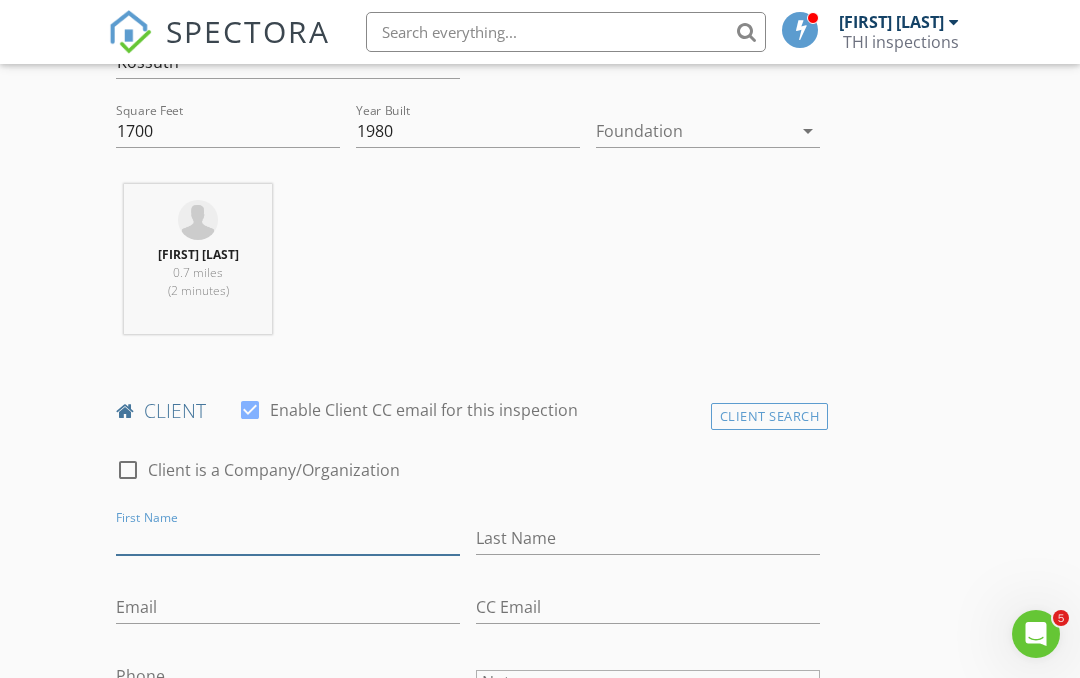 scroll, scrollTop: 694, scrollLeft: 0, axis: vertical 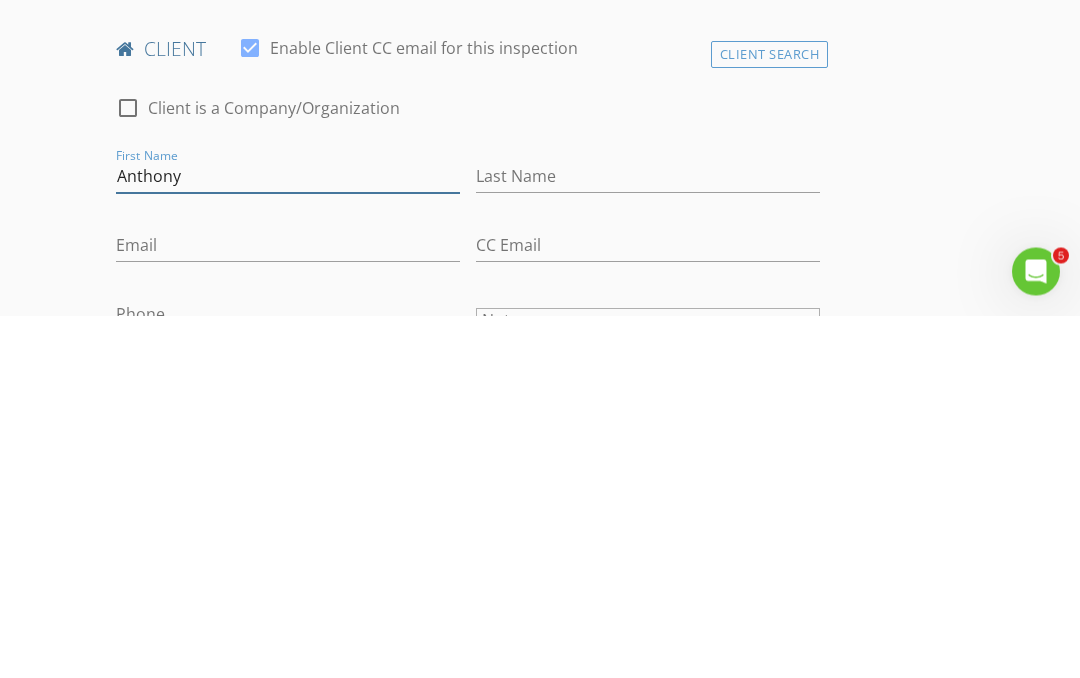 type on "Anthony" 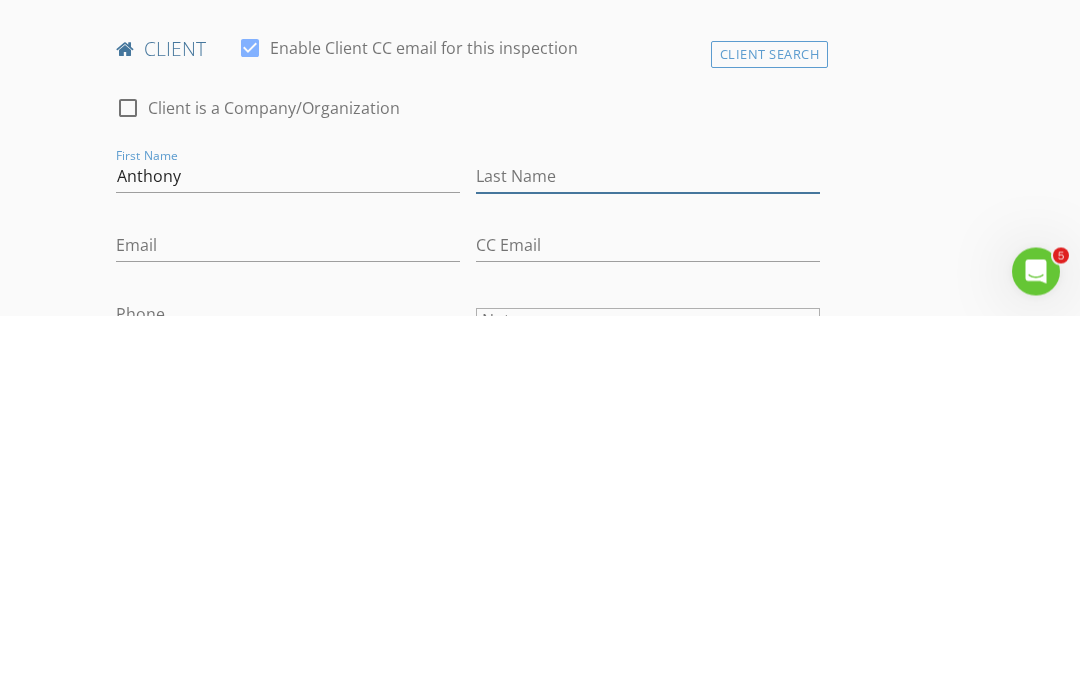 click on "Last Name" at bounding box center [648, 539] 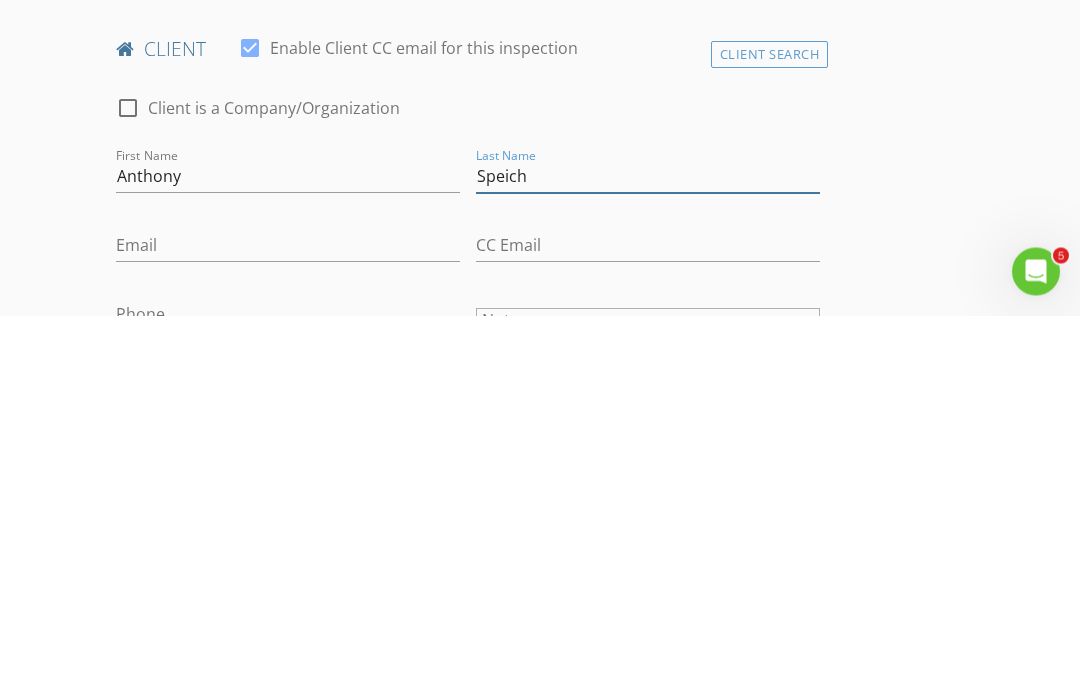 type on "Speich" 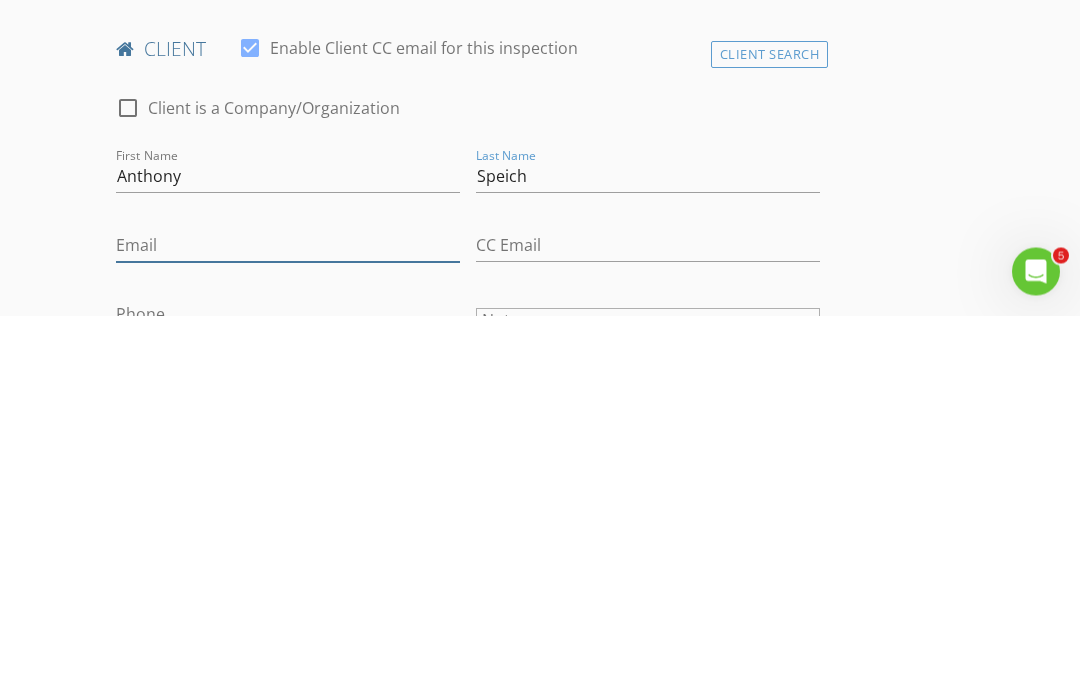 click on "Email" at bounding box center (288, 608) 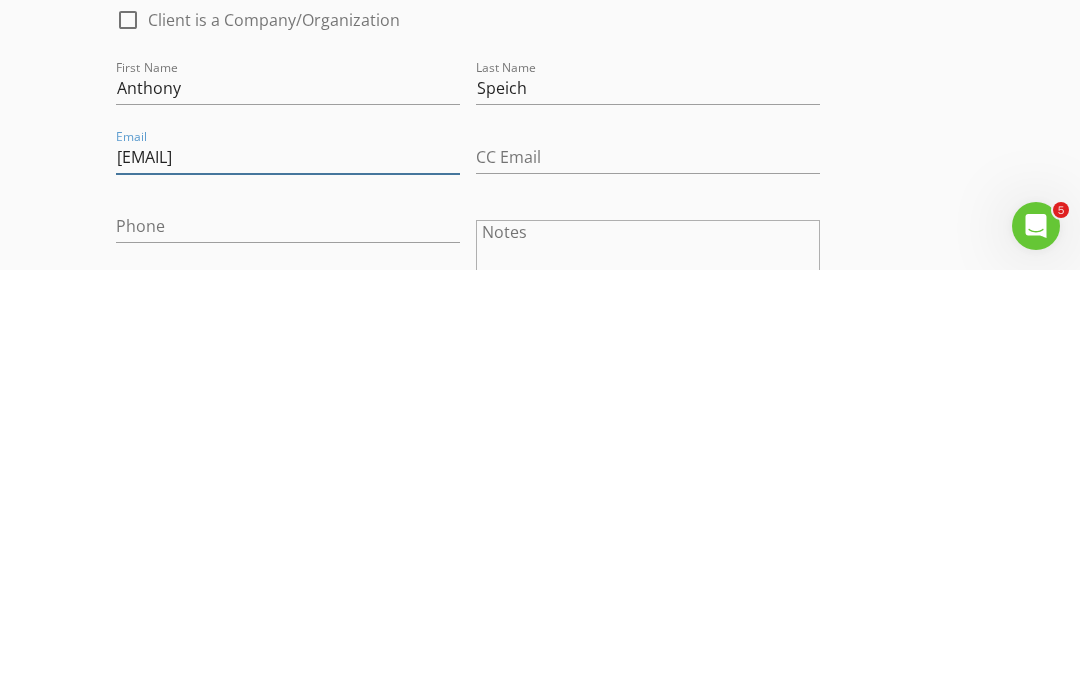 scroll, scrollTop: 738, scrollLeft: 0, axis: vertical 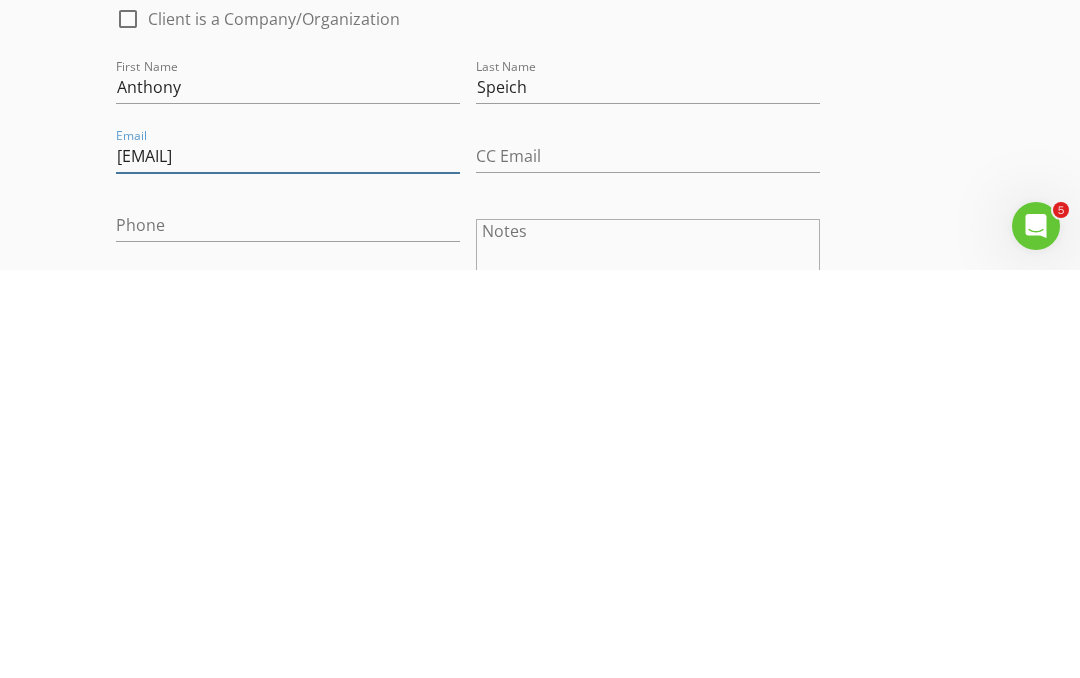 type on "Sladedracon@yahoo.com" 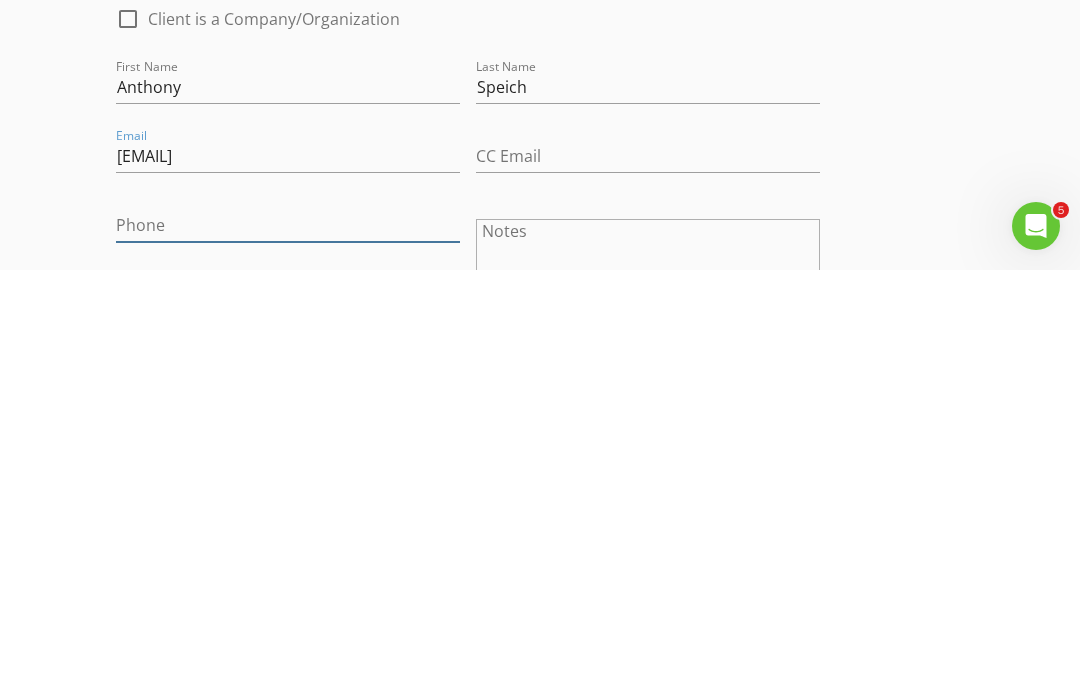 click on "Phone" at bounding box center [288, 633] 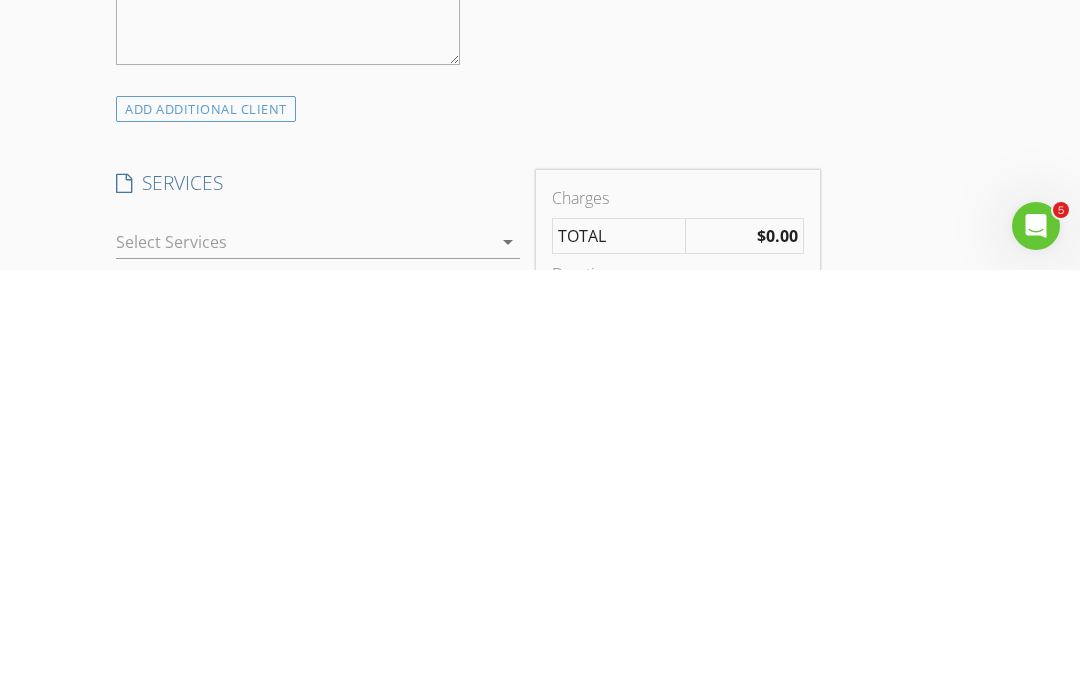 scroll, scrollTop: 1158, scrollLeft: 0, axis: vertical 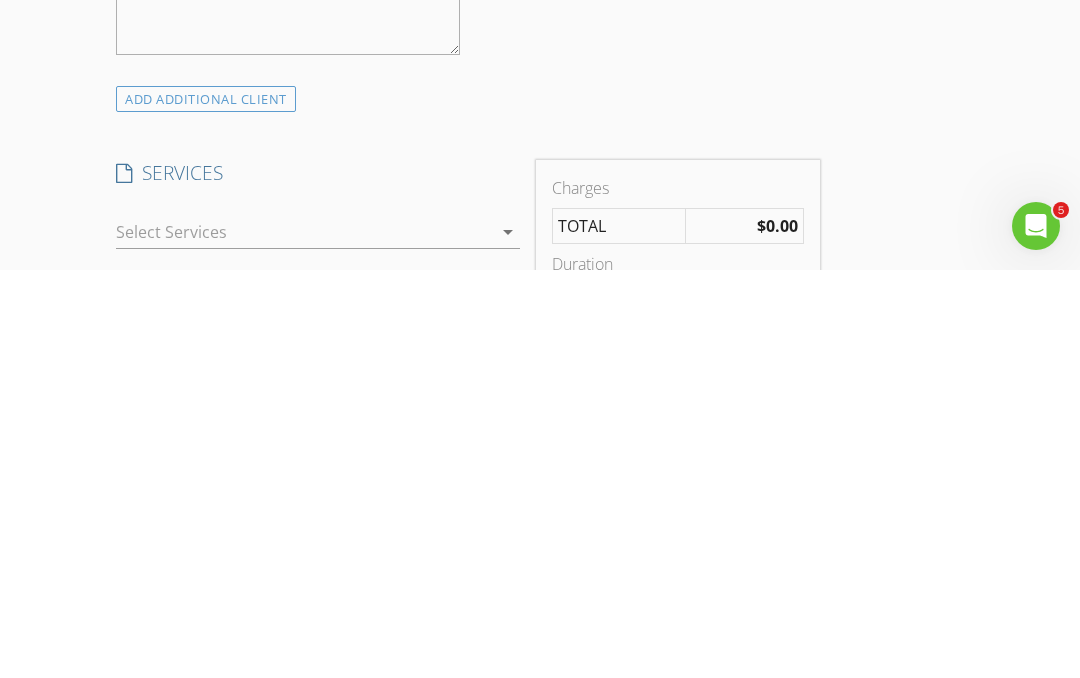 type on "515-320-5212" 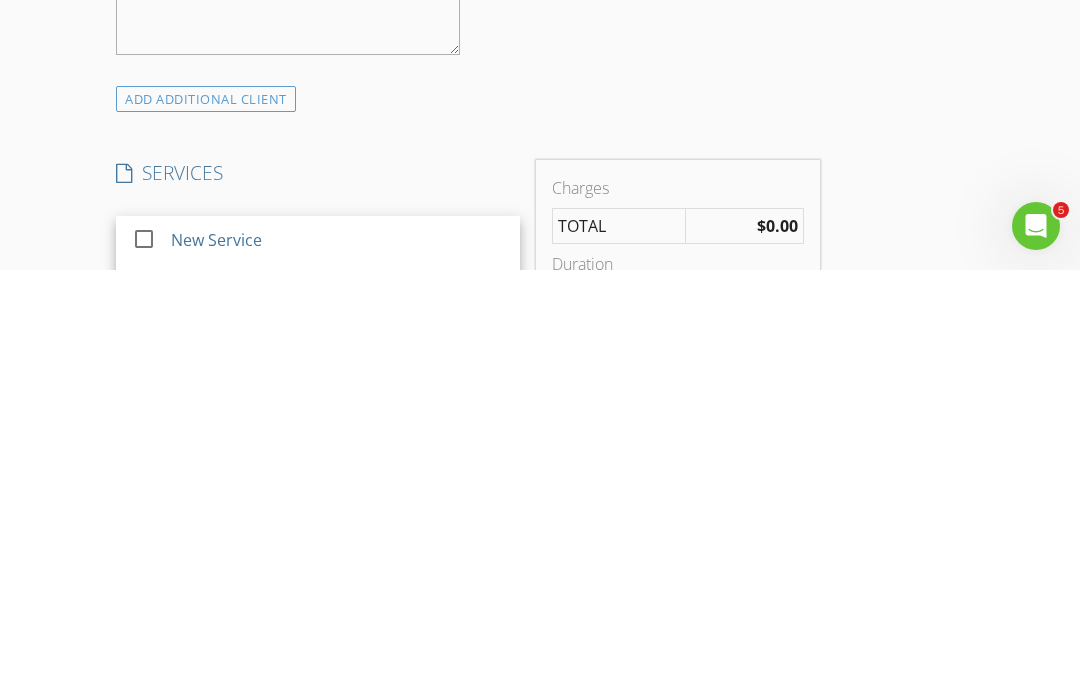 scroll, scrollTop: 1567, scrollLeft: 0, axis: vertical 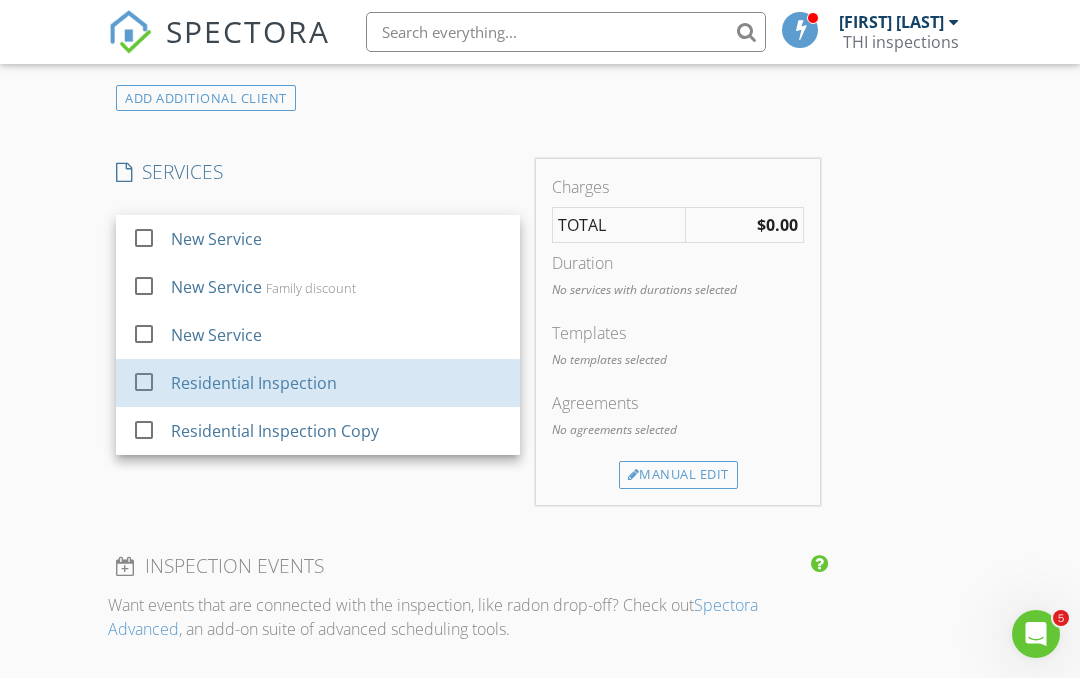 click on "Residential Inspection" at bounding box center [254, 383] 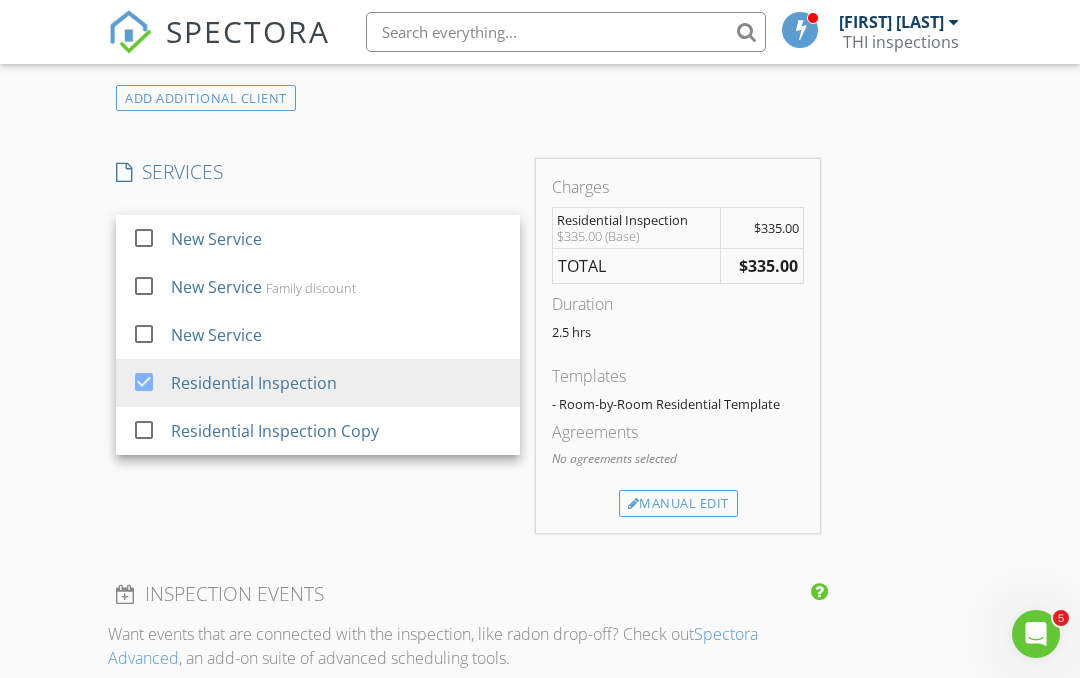 click on "New Inspection
Click here to use the New Order Form
INSPECTOR(S)
check_box   Greg Schorpp   PRIMARY   Greg Schorpp arrow_drop_down   check_box_outline_blank Greg Schorpp specifically requested
Date/Time
08/06/2025 1:00 PM
Location
Address Search       Address 610 N Lantry St   Unit   City Algona   State IA   Zip 50511   County Kossuth     Square Feet 1700   Year Built 1980   Foundation arrow_drop_down     Greg Schorpp     0.7 miles     (2 minutes)
client
check_box Enable Client CC email for this inspection   Client Search     check_box_outline_blank Client is a Company/Organization     First Name Anthony   Last Name Speich   Email Sladedracon@yahoo.com   CC Email   Phone 515-320-5212           Notes   Private Notes
ADD ADDITIONAL client
SERVICES
New Service" at bounding box center (540, 305) 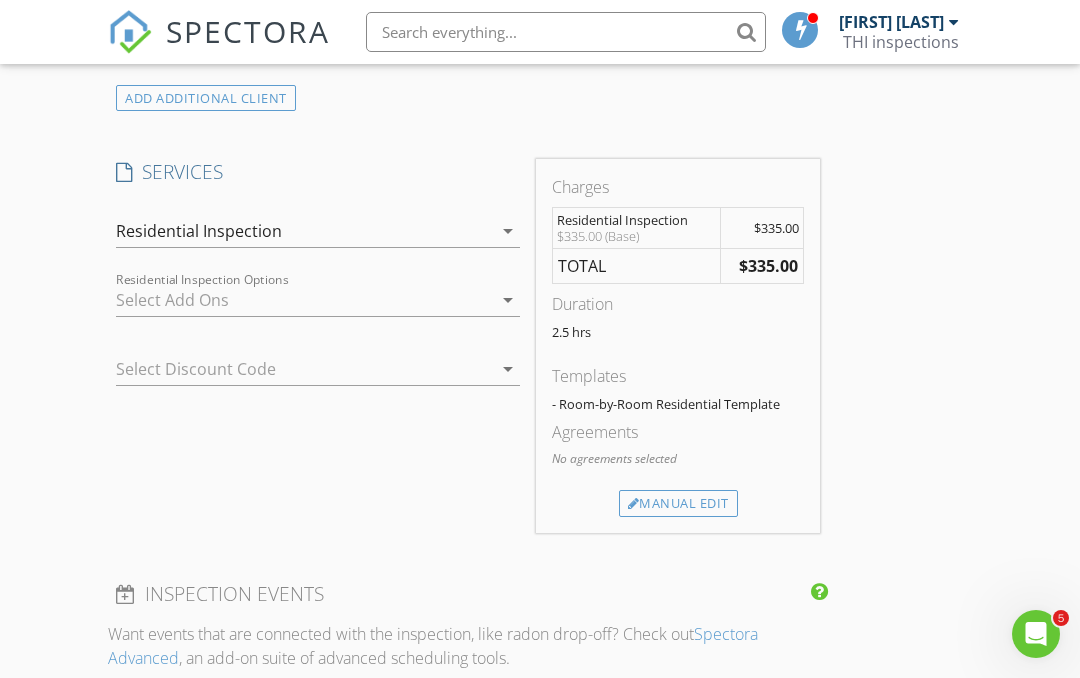 click on "Manual Edit" at bounding box center (678, 504) 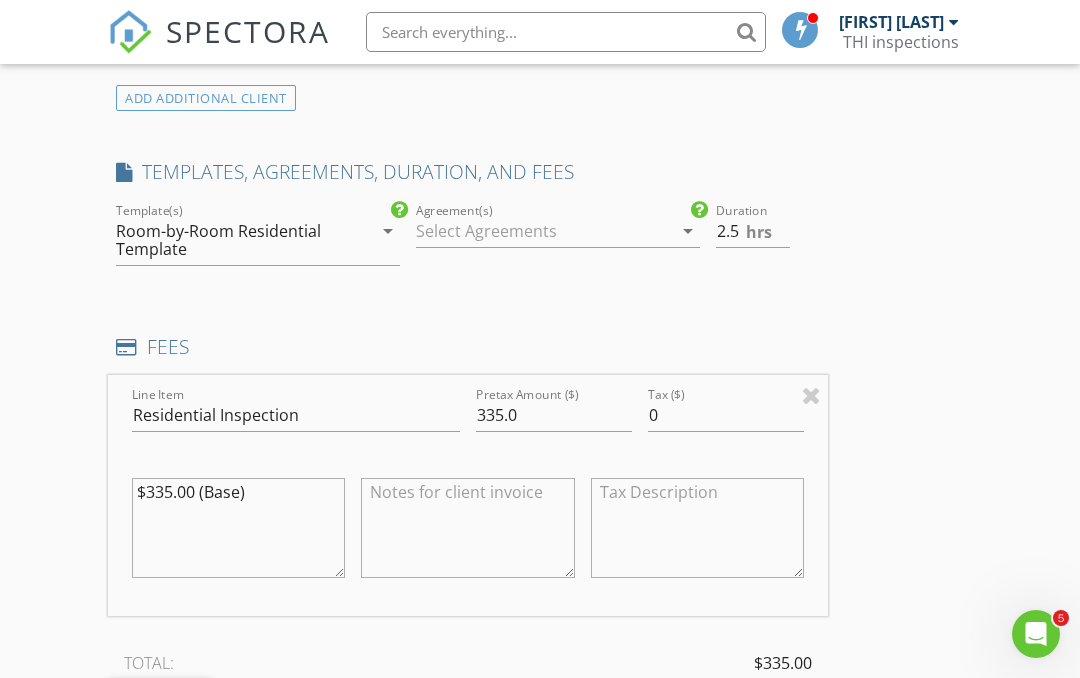 click on "arrow_drop_down" at bounding box center [688, 231] 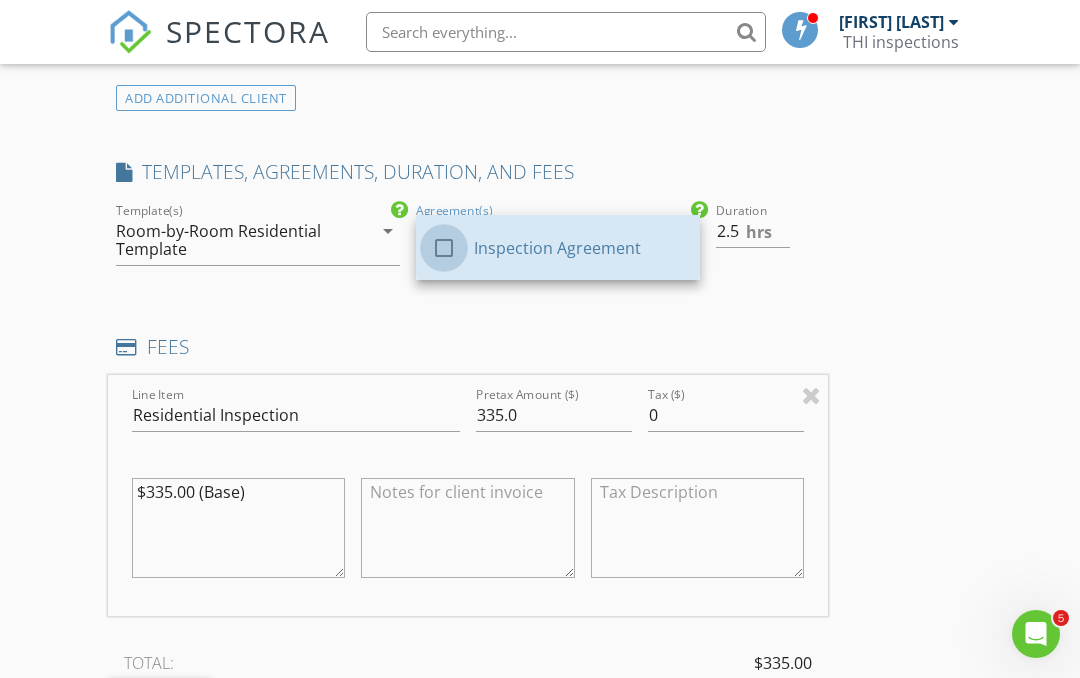 click at bounding box center (444, 248) 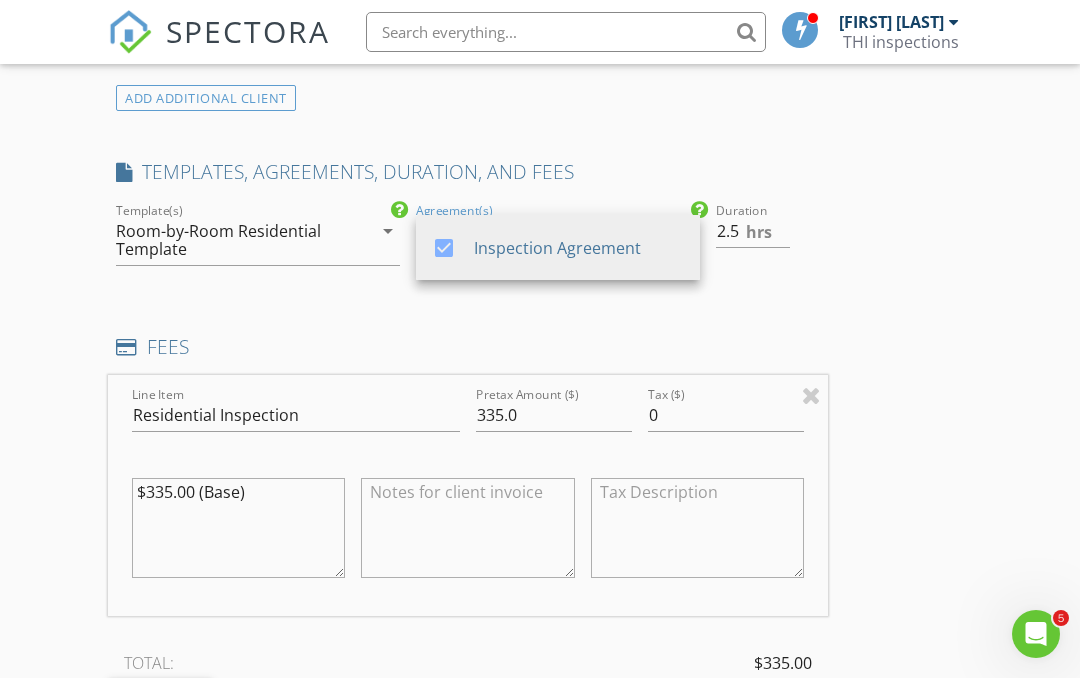 click on "New Inspection
Click here to use the New Order Form
INSPECTOR(S)
check_box   Greg Schorpp   PRIMARY   Greg Schorpp arrow_drop_down   check_box_outline_blank Greg Schorpp specifically requested
Date/Time
08/06/2025 1:00 PM
Location
Address Search       Address 610 N Lantry St   Unit   City Algona   State IA   Zip 50511   County Kossuth     Square Feet 1700   Year Built 1980   Foundation arrow_drop_down     Greg Schorpp     0.7 miles     (2 minutes)
client
check_box Enable Client CC email for this inspection   Client Search     check_box_outline_blank Client is a Company/Organization     First Name Anthony   Last Name Speich   Email Sladedracon@yahoo.com   CC Email   Phone 515-320-5212           Notes   Private Notes
ADD ADDITIONAL client
SERVICES
New Service" at bounding box center [540, 409] 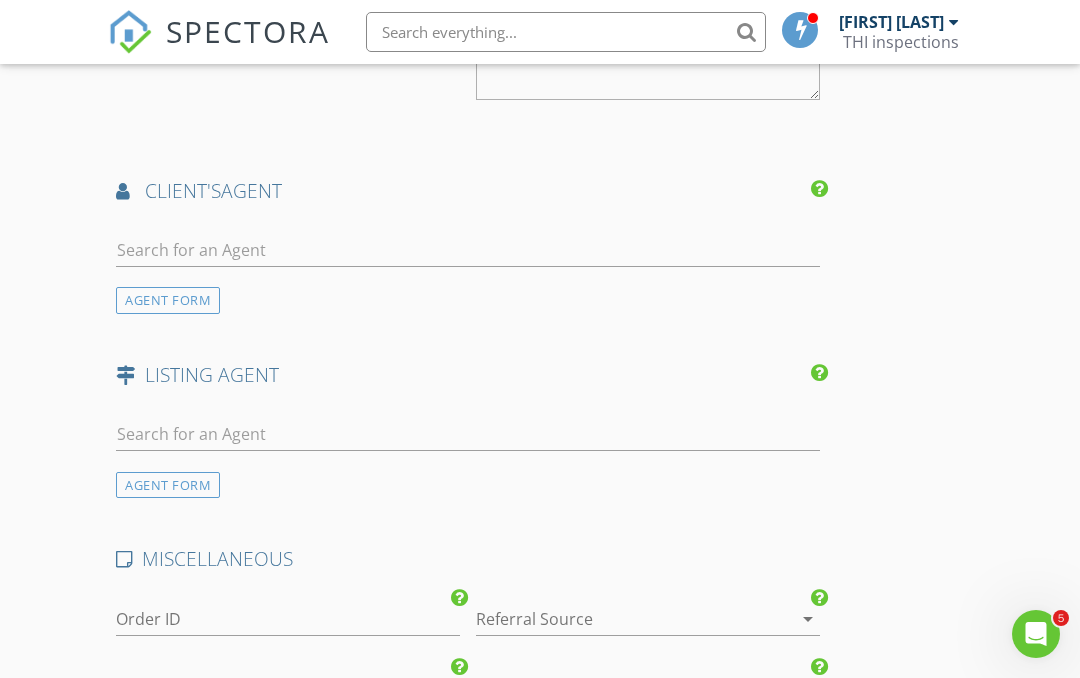 scroll, scrollTop: 2618, scrollLeft: 0, axis: vertical 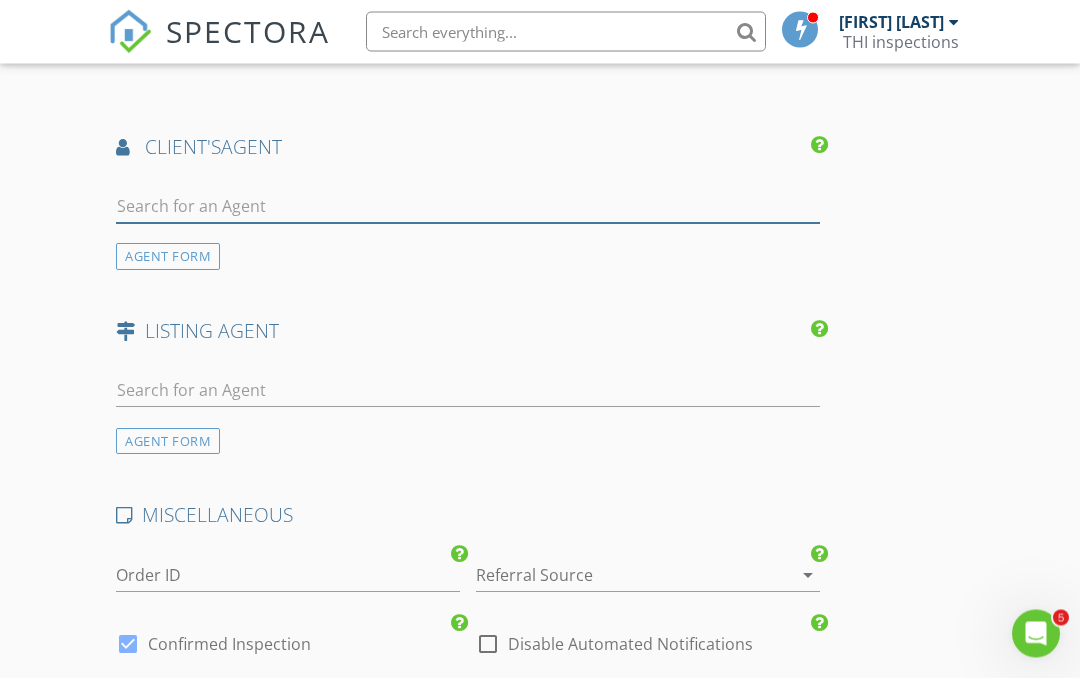 click at bounding box center (468, 207) 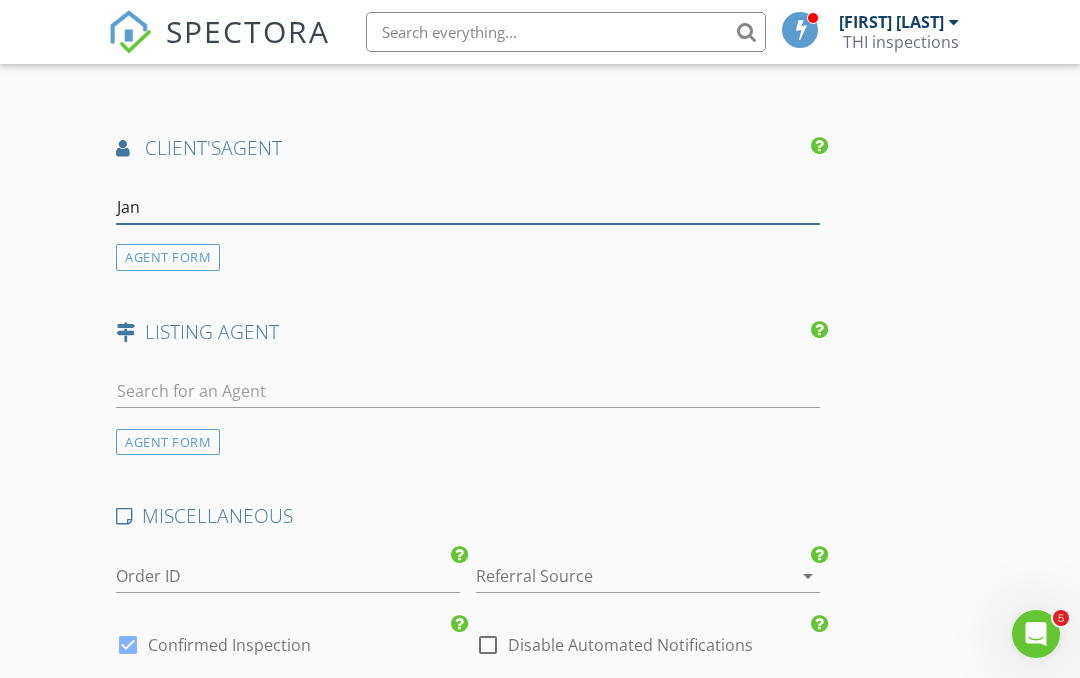 type on "Jane" 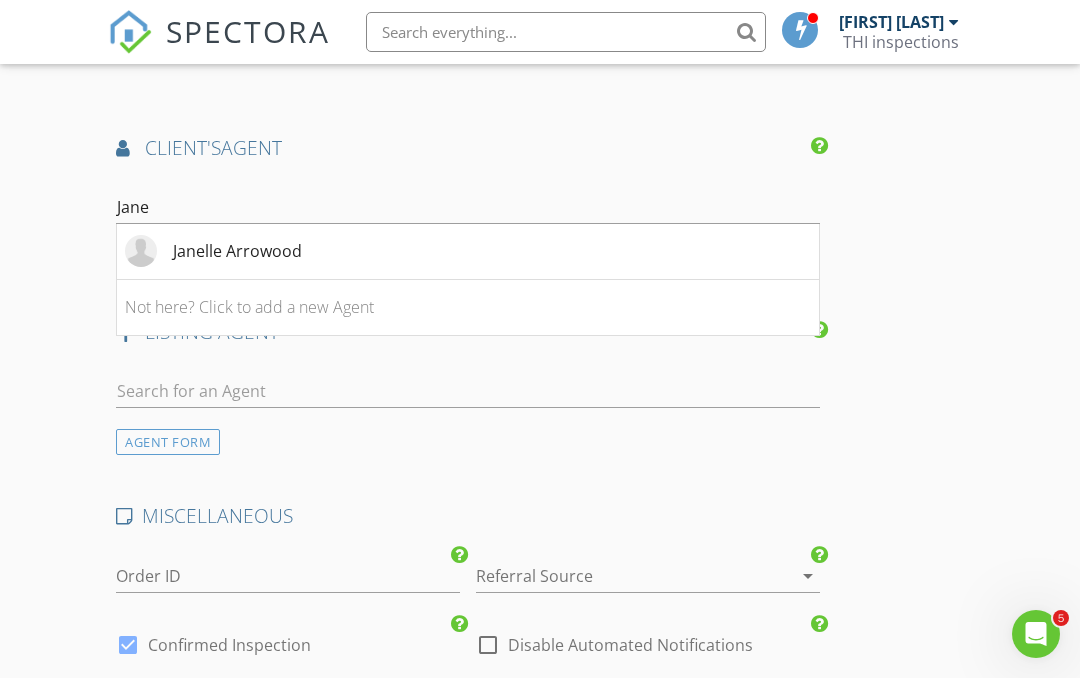 click on "Janelle Arrowood" at bounding box center [237, 251] 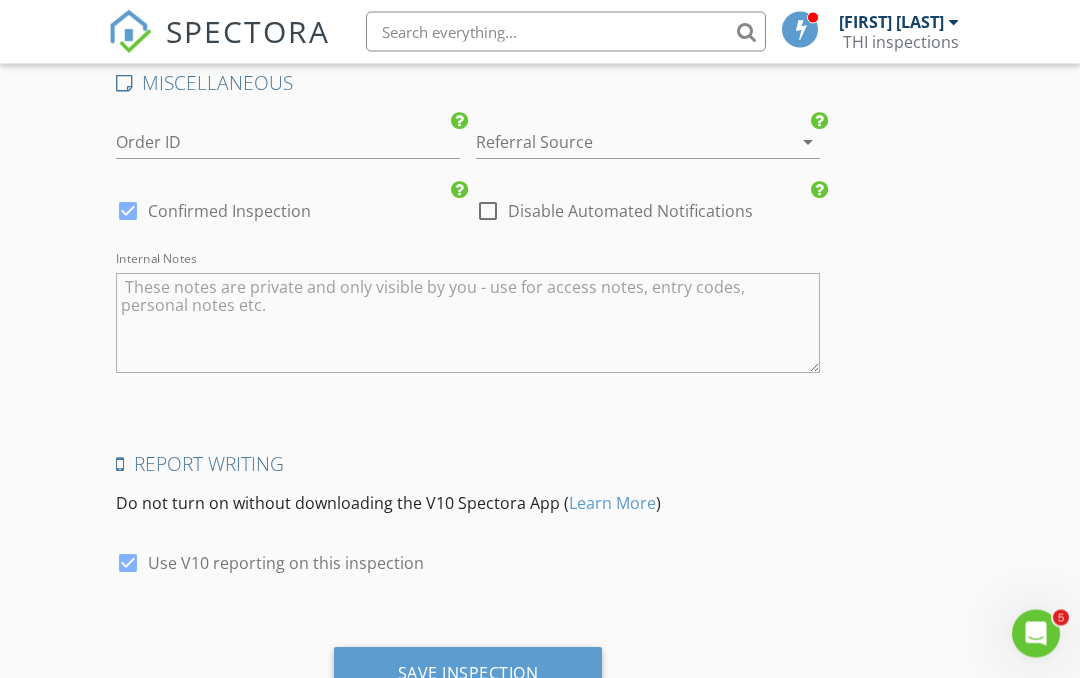 scroll, scrollTop: 3506, scrollLeft: 0, axis: vertical 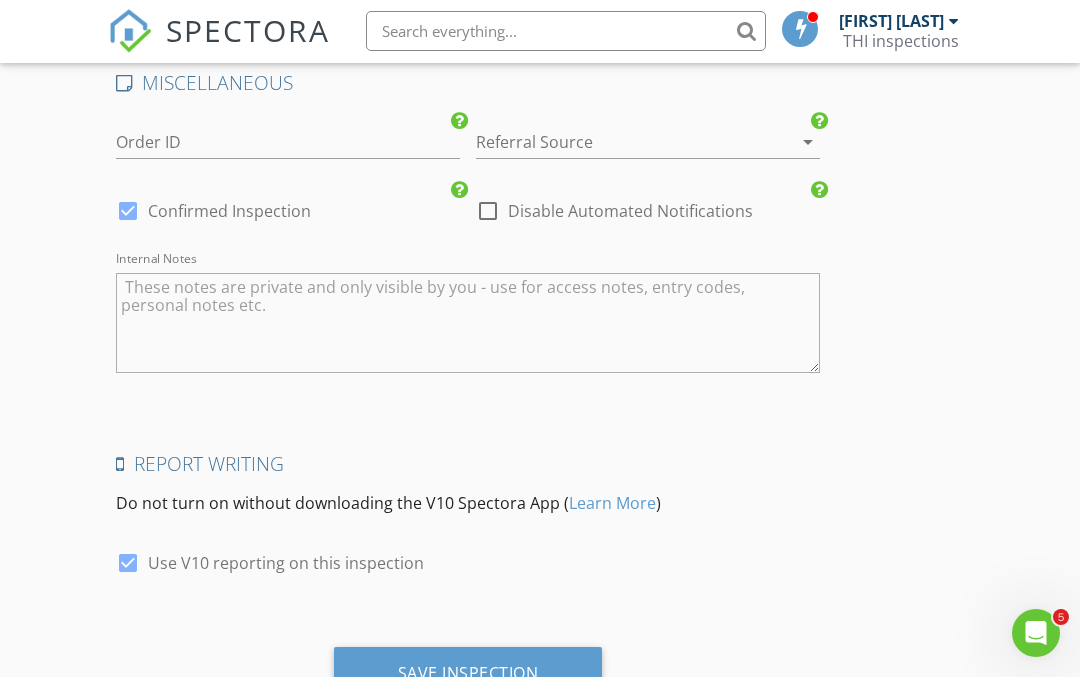 click on "Save Inspection" at bounding box center (468, 674) 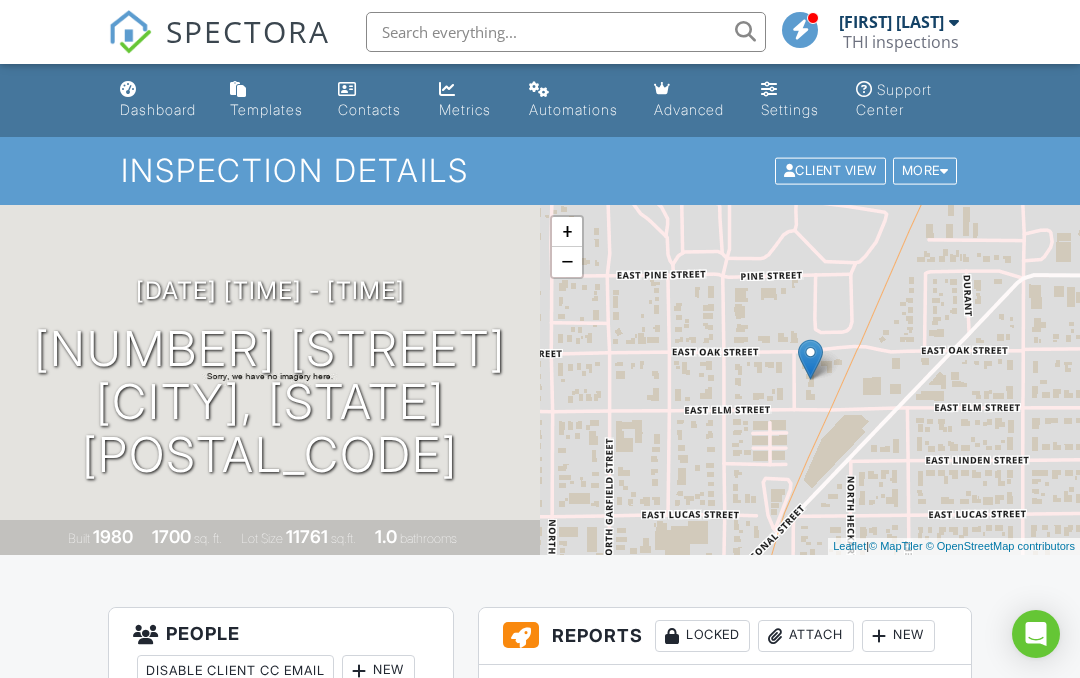 scroll, scrollTop: 0, scrollLeft: 0, axis: both 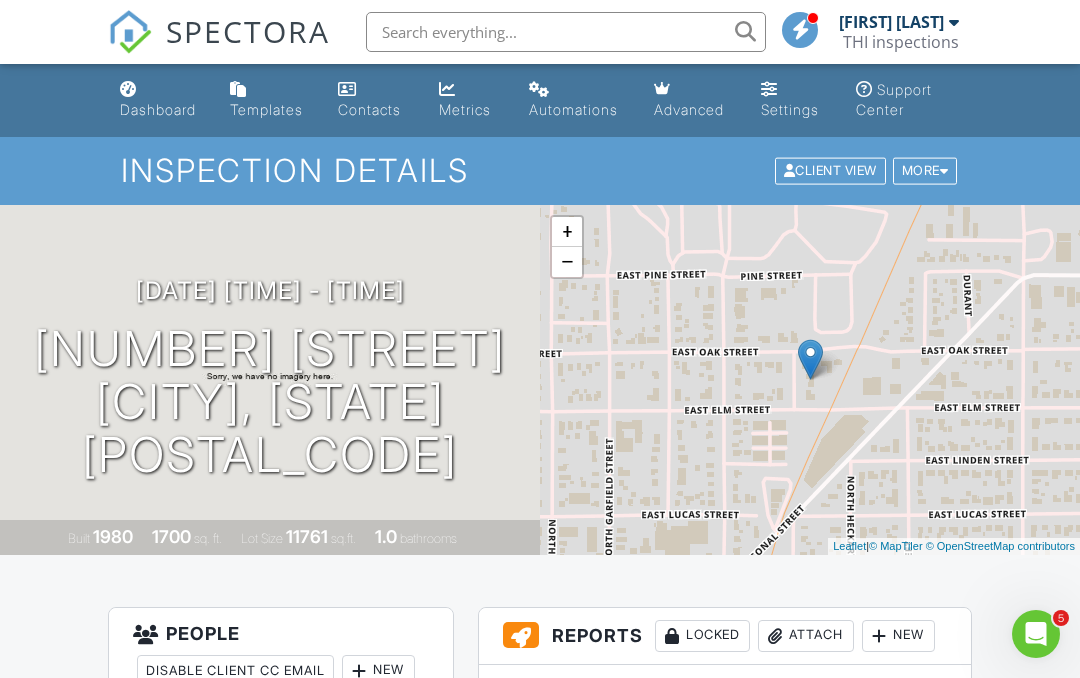 click at bounding box center [801, 29] 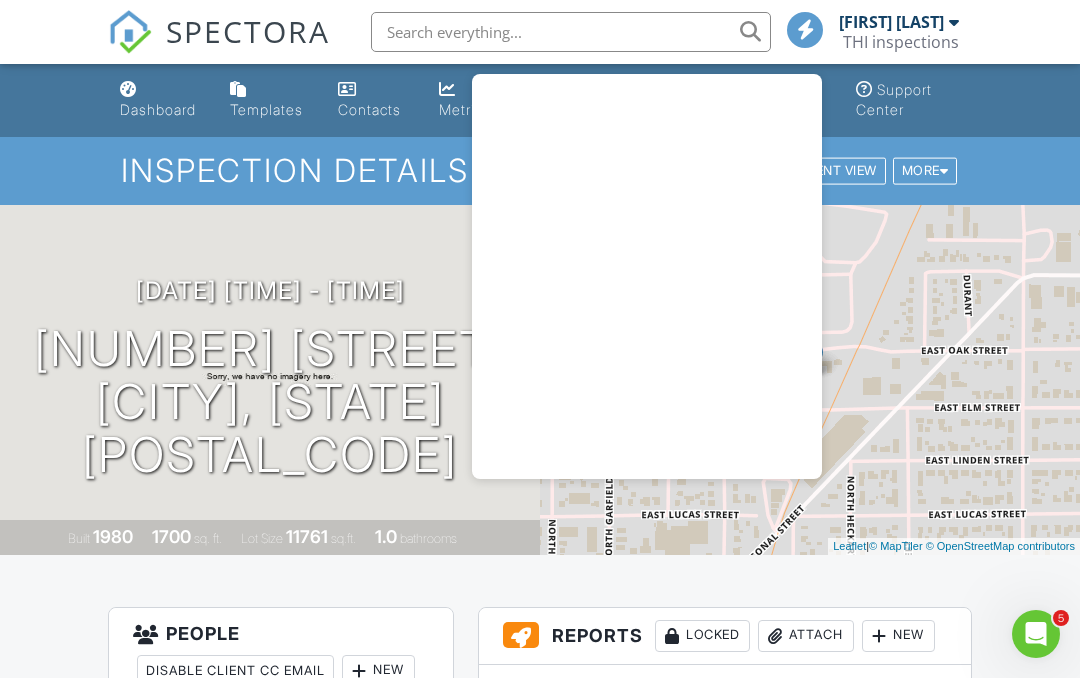 click on "SPECTORA
Greg Schorpp
THI inspections
Role:
Inspector
Dashboard
New Inspection
Inspections
Calendar
Template Editor
Contacts
Automations
Team
Metrics
Payments
Data Exports
Billing
Reporting
Advanced
Settings
What's New
Sign Out" at bounding box center (540, 32) 